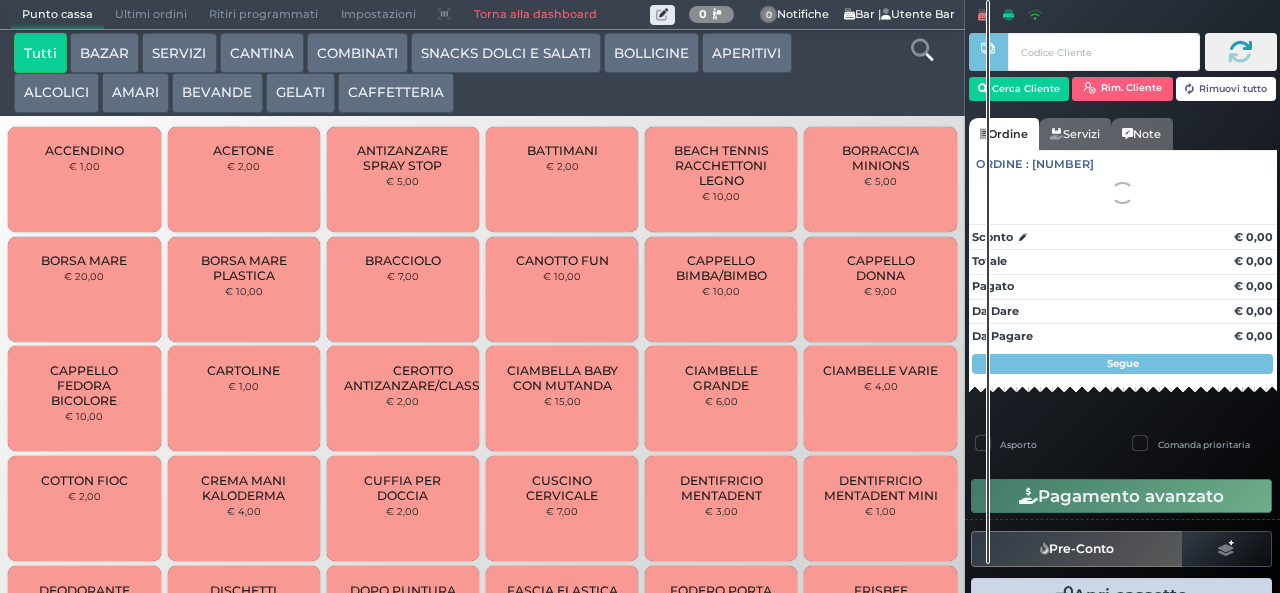 scroll, scrollTop: 0, scrollLeft: 0, axis: both 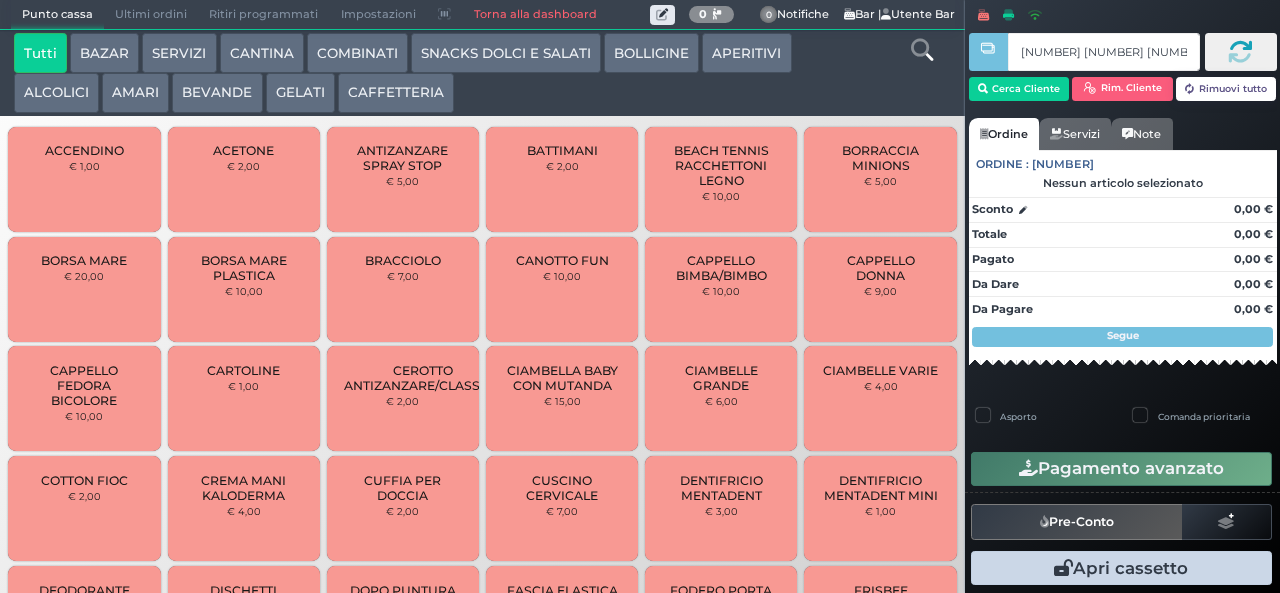 type on "[NUMBER] [NUMBER] [NUMBER] [ALPHA]" 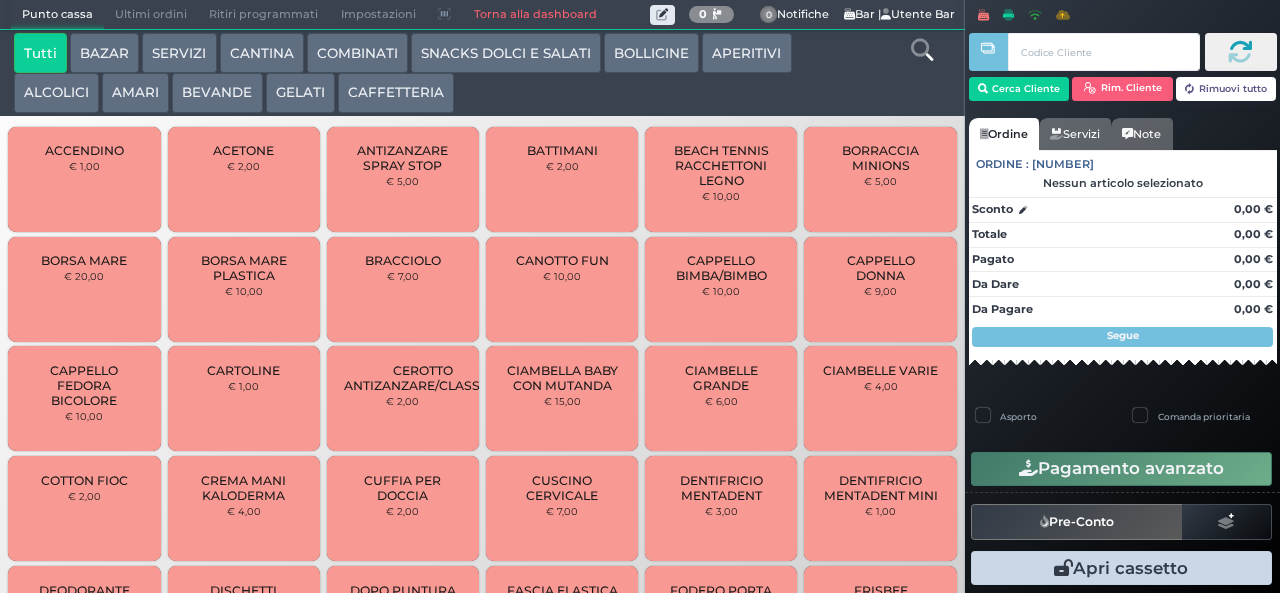 click on "BEVANDE" at bounding box center (217, 93) 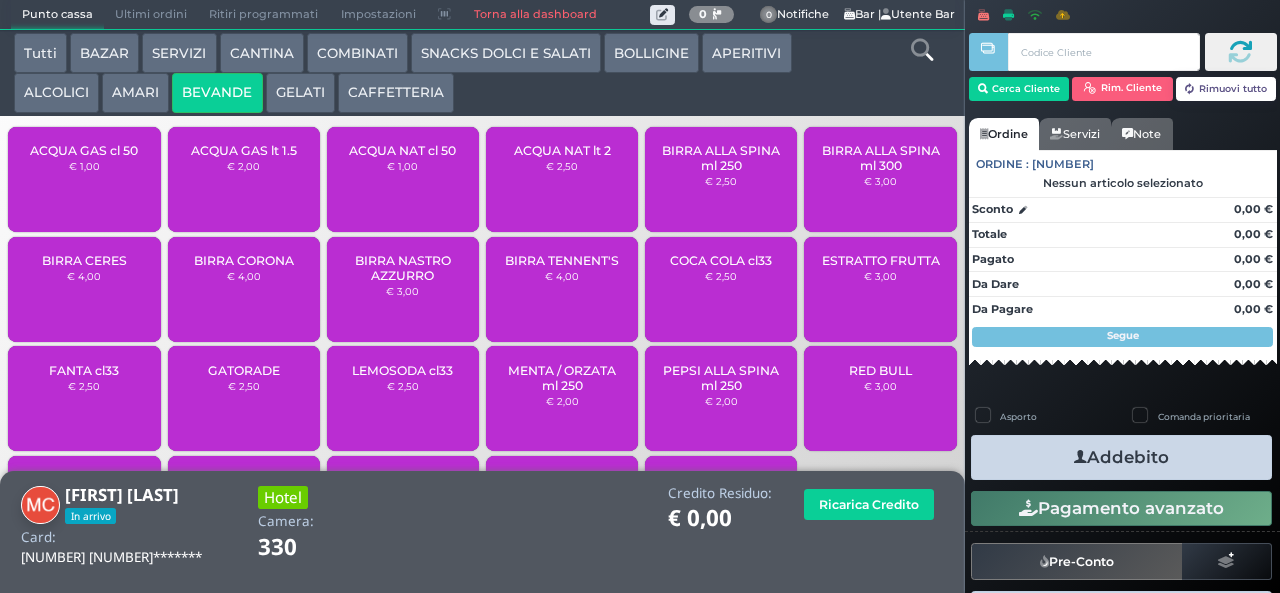 click on "ACQUA GAS lt 1.5" at bounding box center [244, 150] 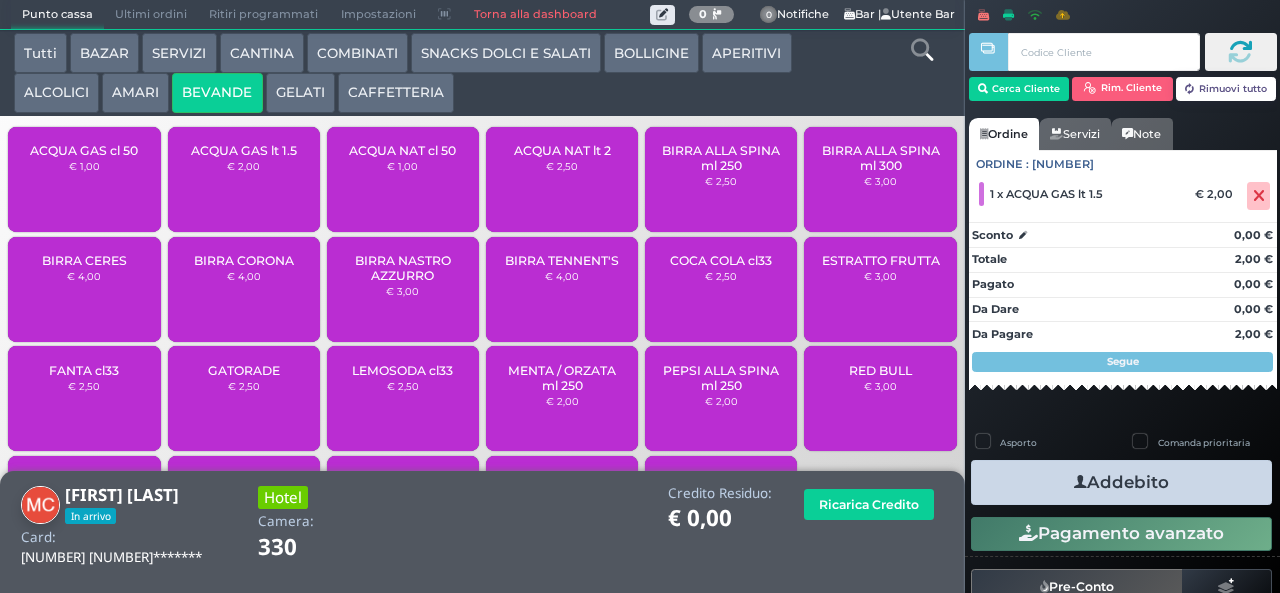 click on "ACQUA NAT lt 2" at bounding box center [562, 150] 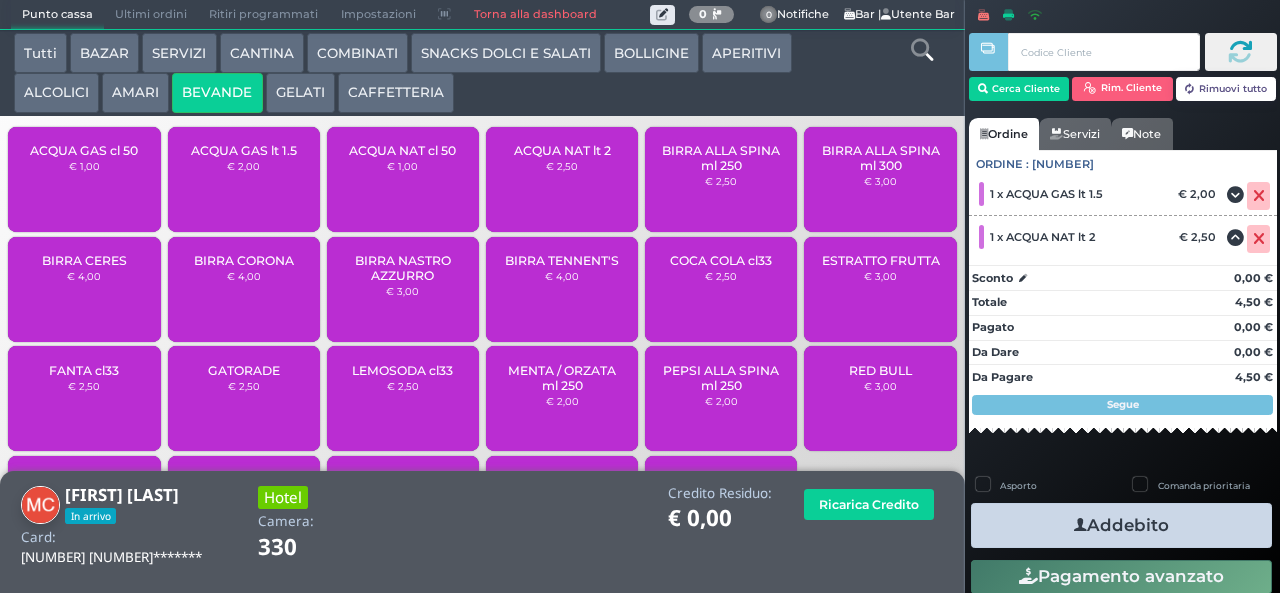 click at bounding box center (1080, 525) 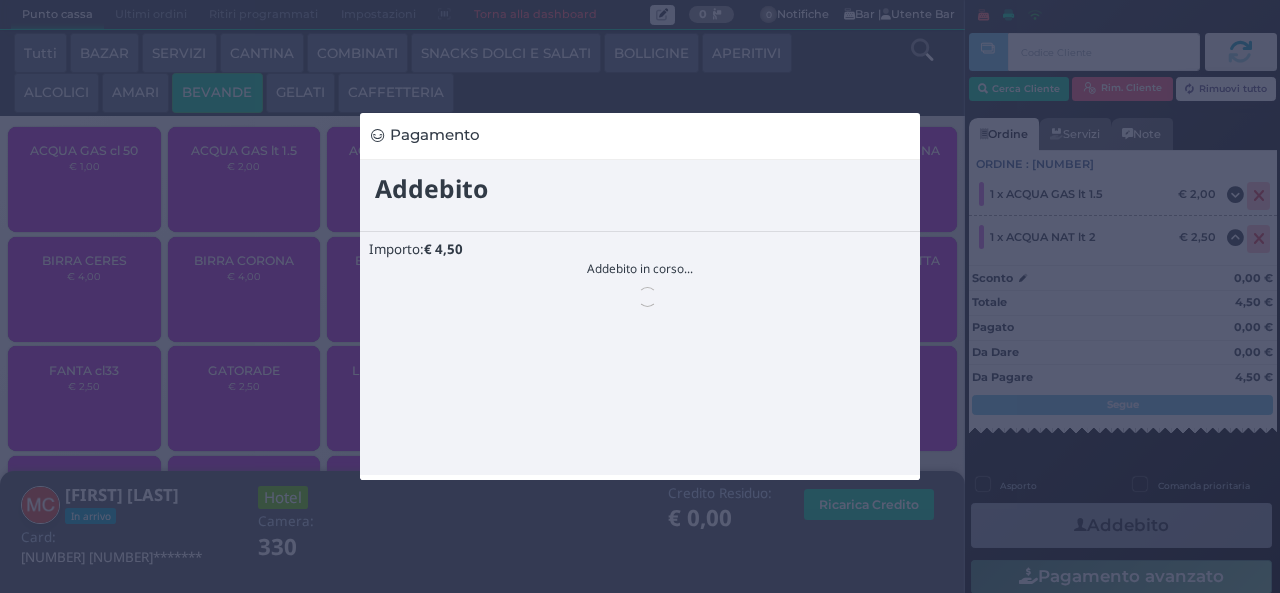 scroll, scrollTop: 0, scrollLeft: 0, axis: both 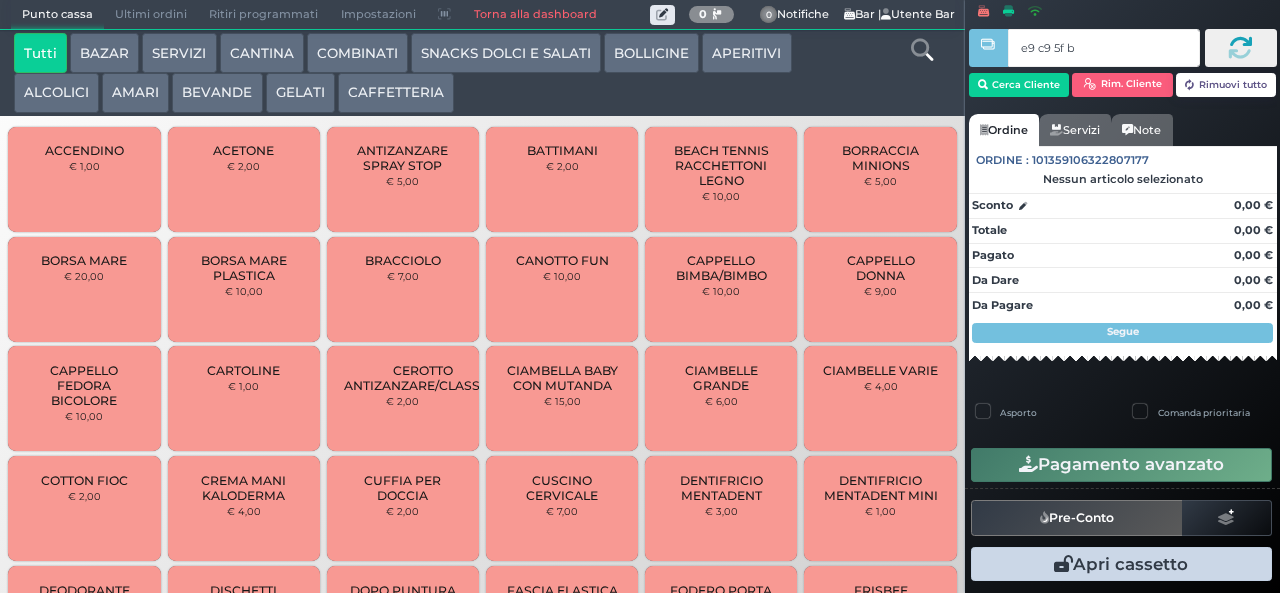 type on "e9 c9 5f bb" 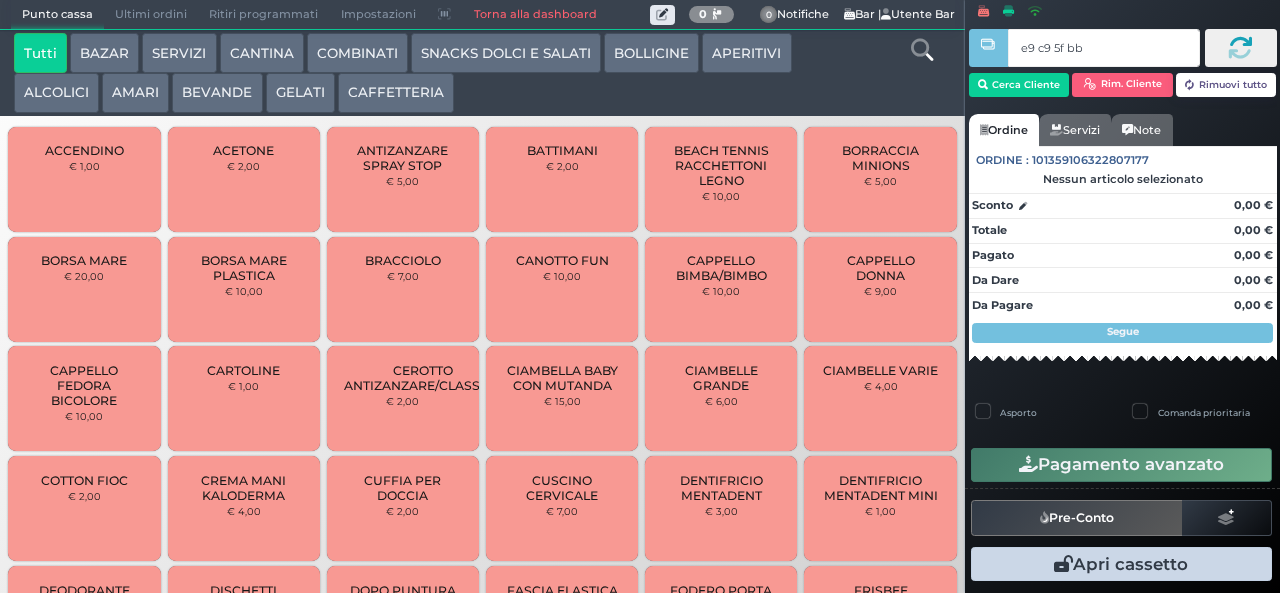 type 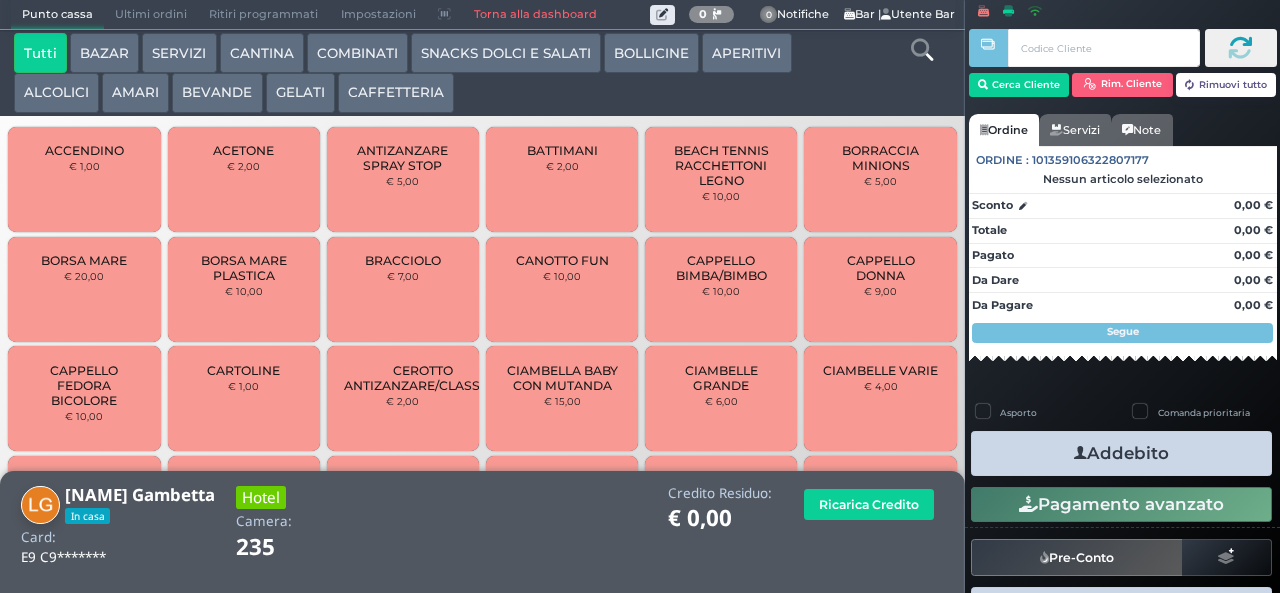 click on "GELATI" at bounding box center (300, 93) 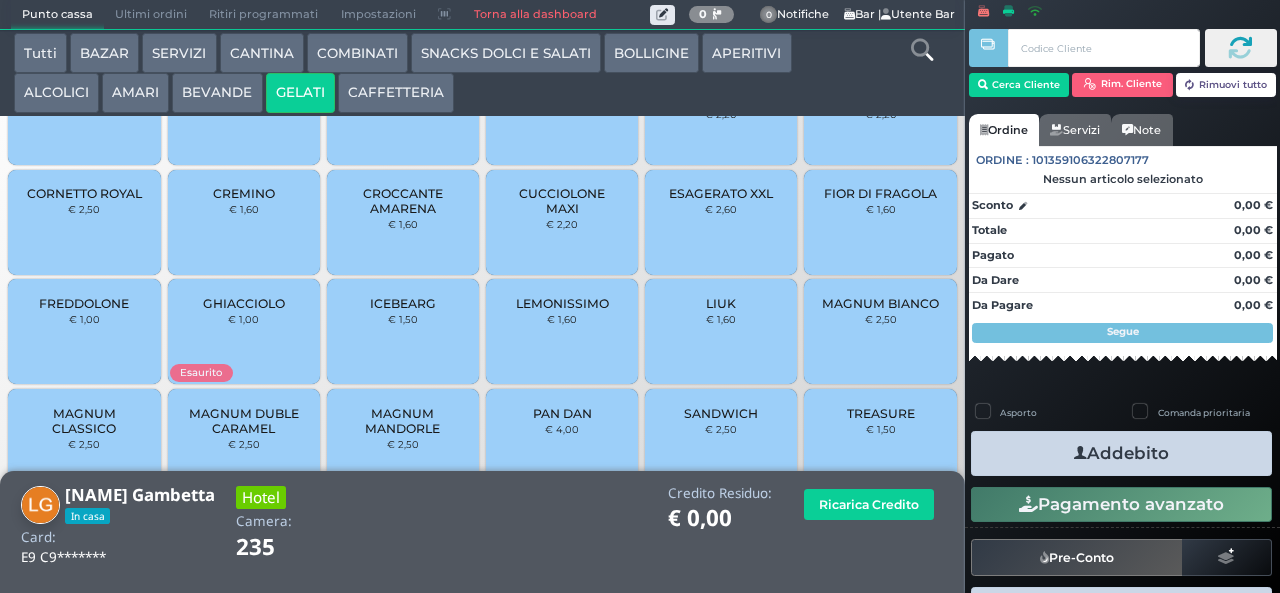 scroll, scrollTop: 133, scrollLeft: 0, axis: vertical 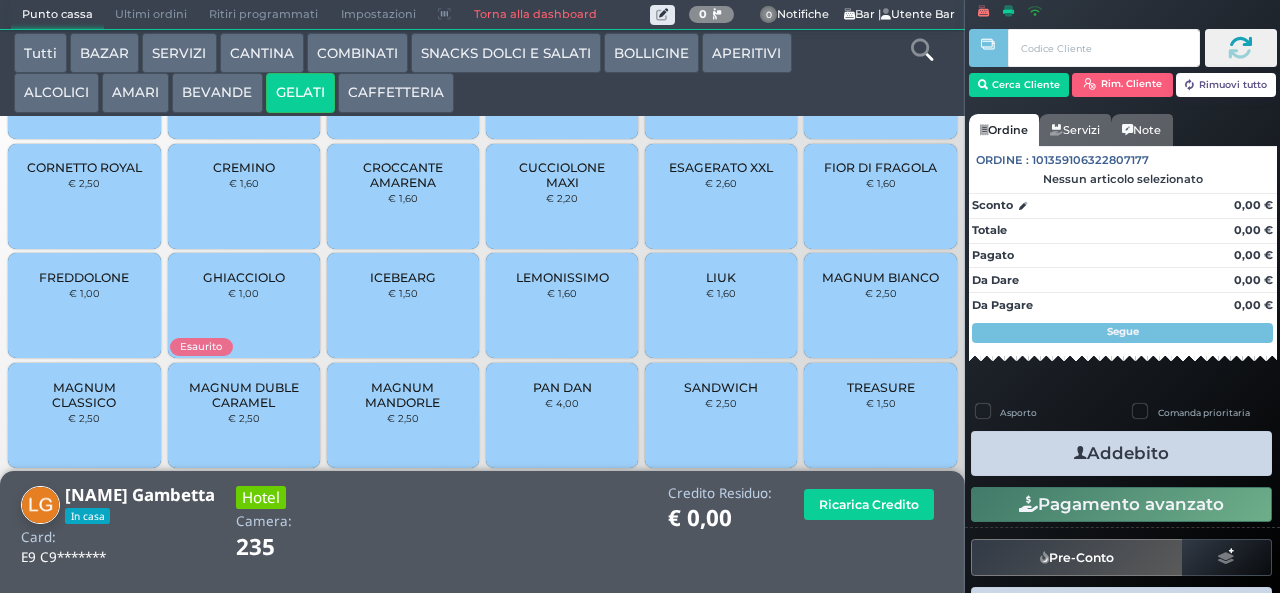 click on "MAGNUM CLASSICO" at bounding box center (84, 395) 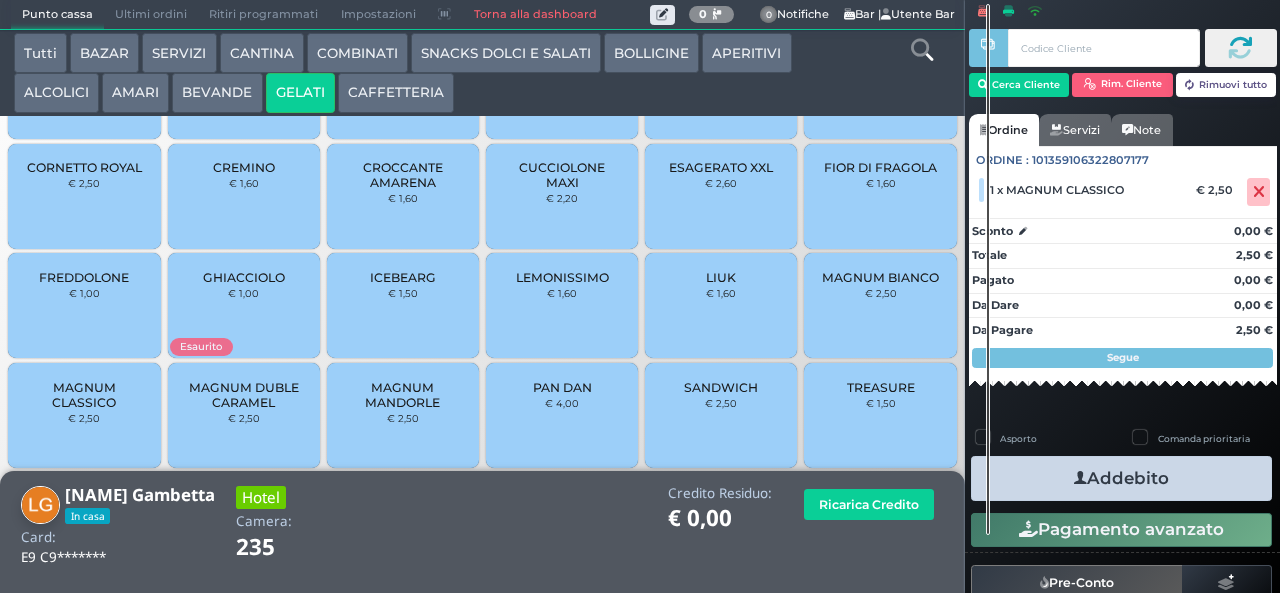 click on "Addebito" at bounding box center [1121, 478] 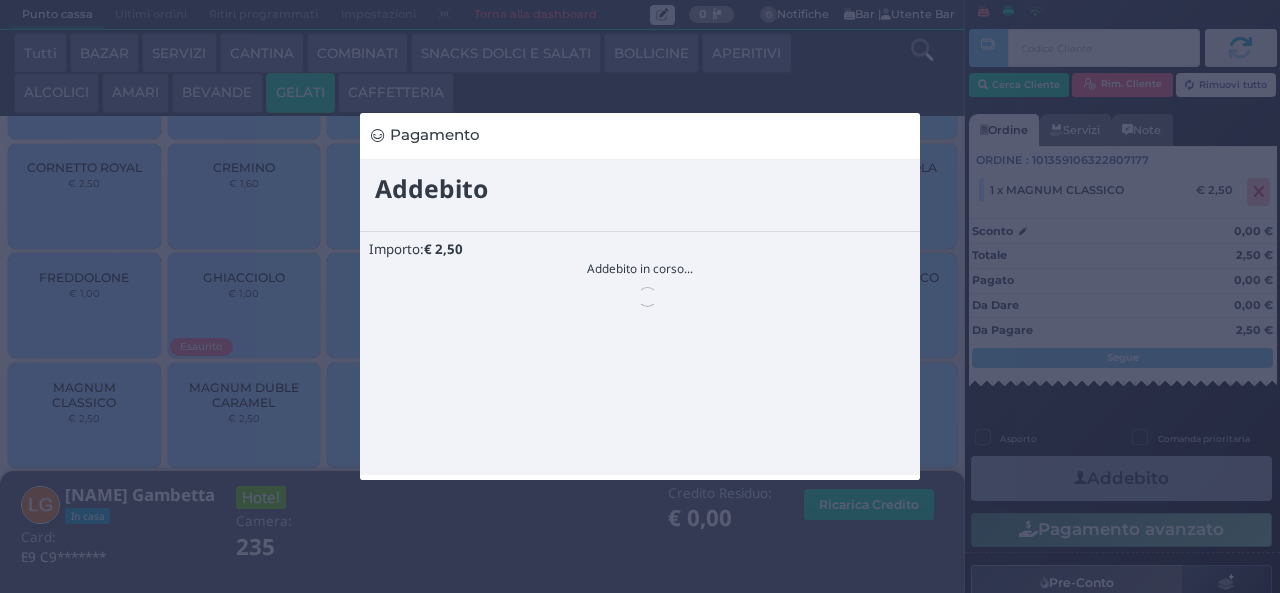 scroll, scrollTop: 0, scrollLeft: 0, axis: both 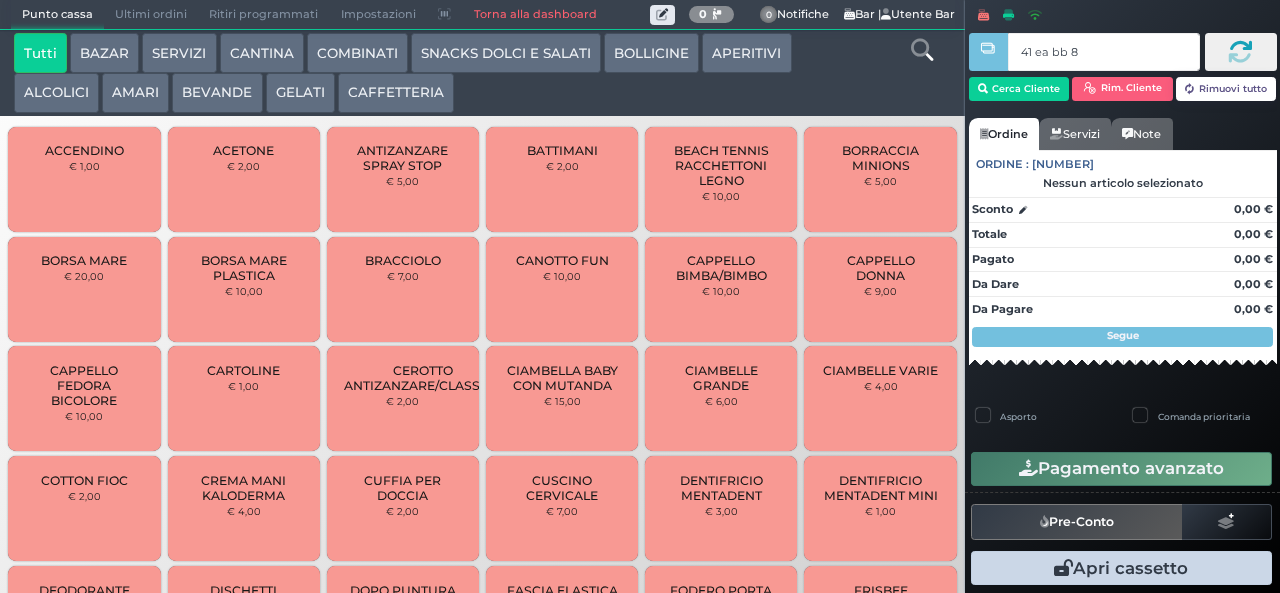 type on "41 ea bb 8b" 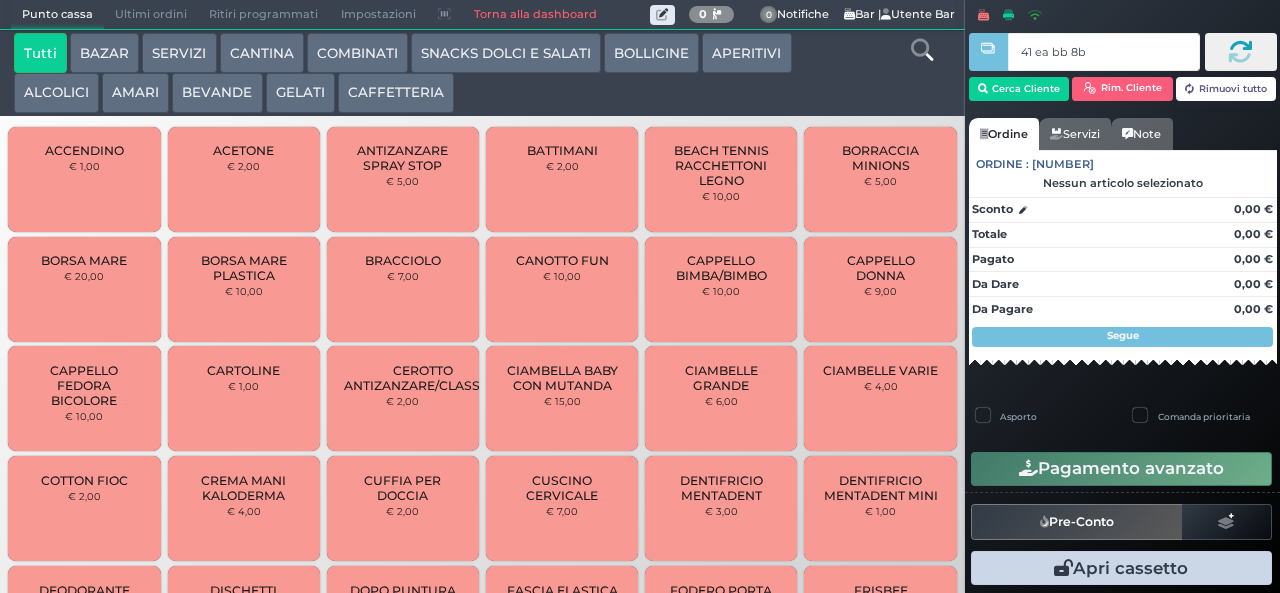 type 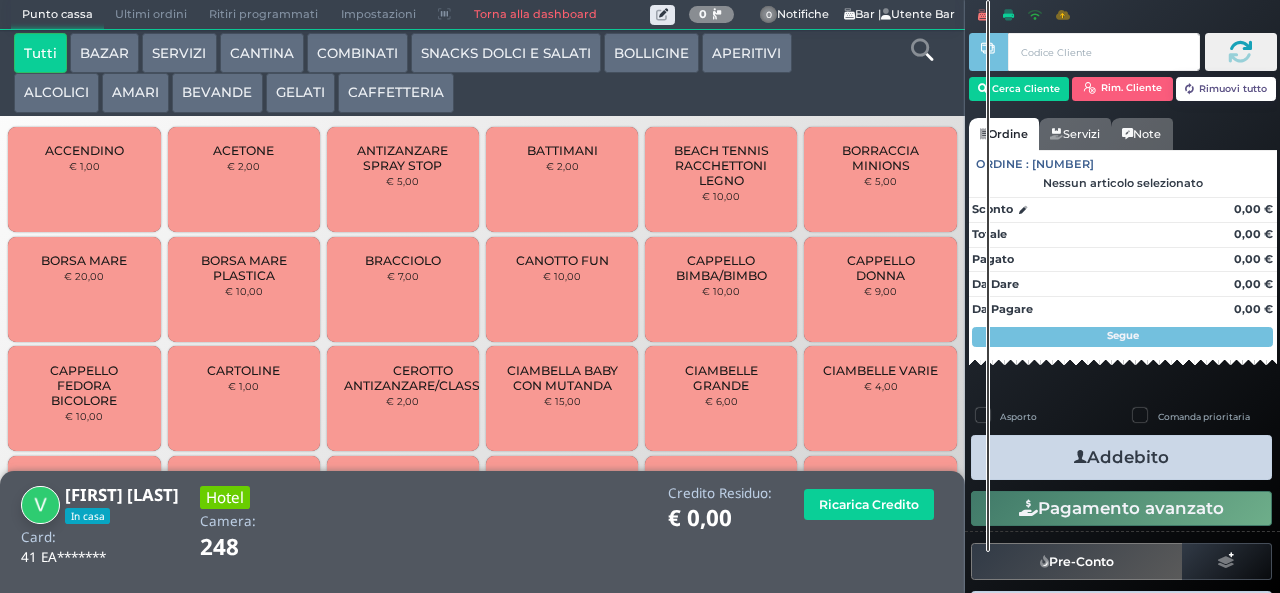click on "COMBINATI" at bounding box center (357, 53) 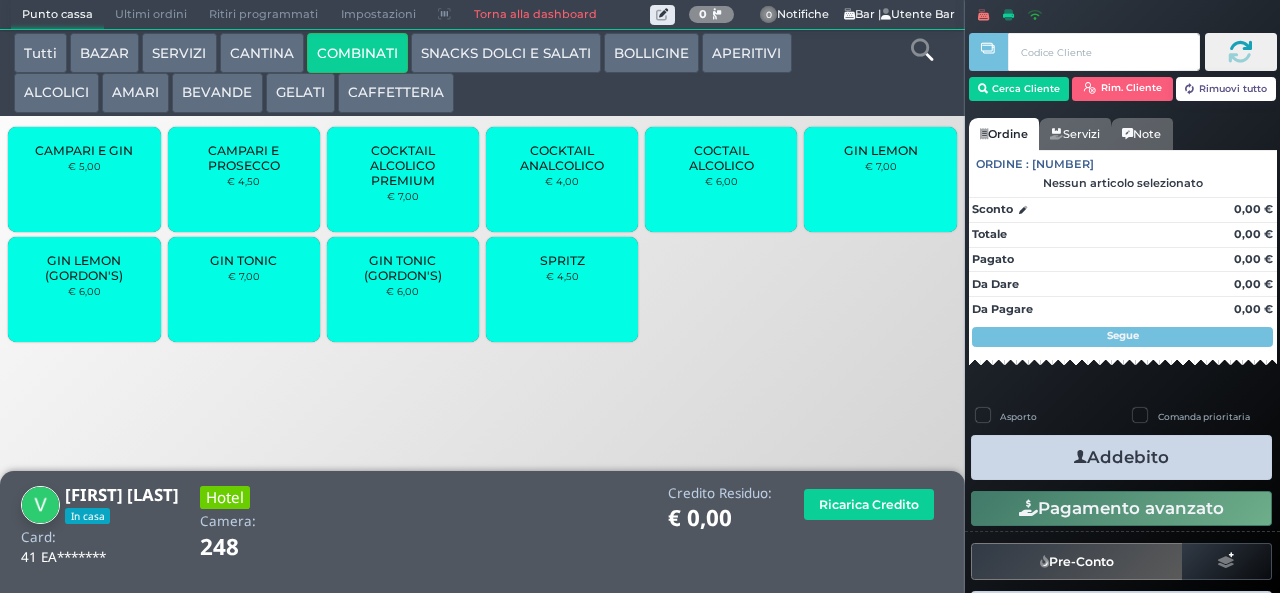 click on "SPRITZ
€ 4,50" at bounding box center [562, 289] 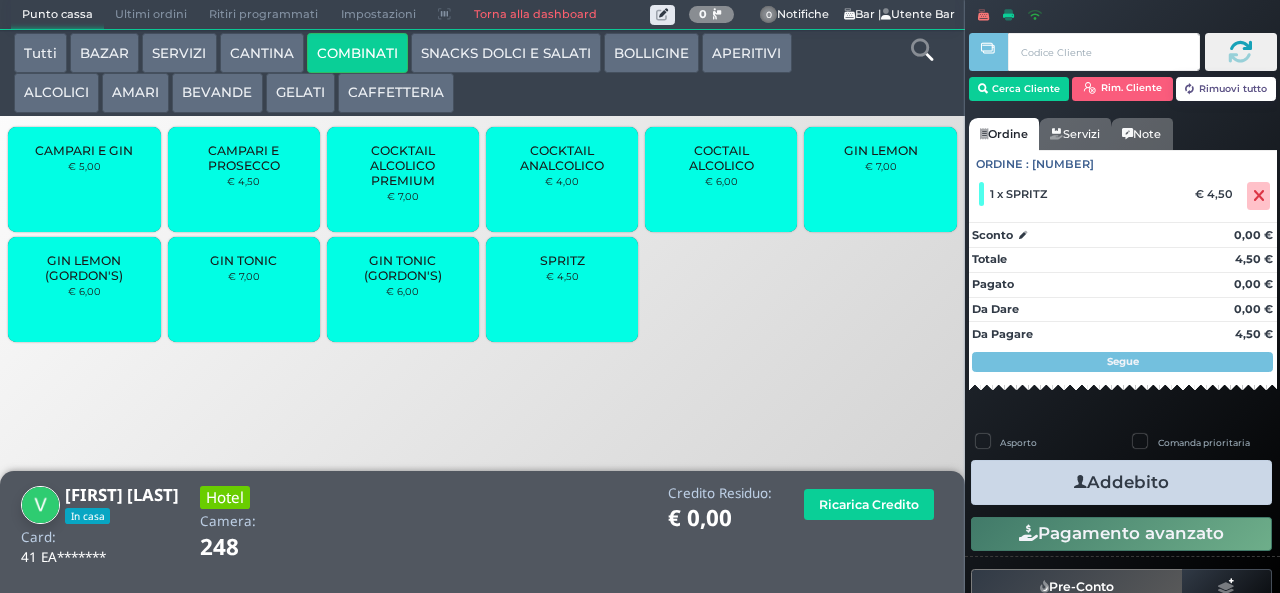 click at bounding box center [1080, 482] 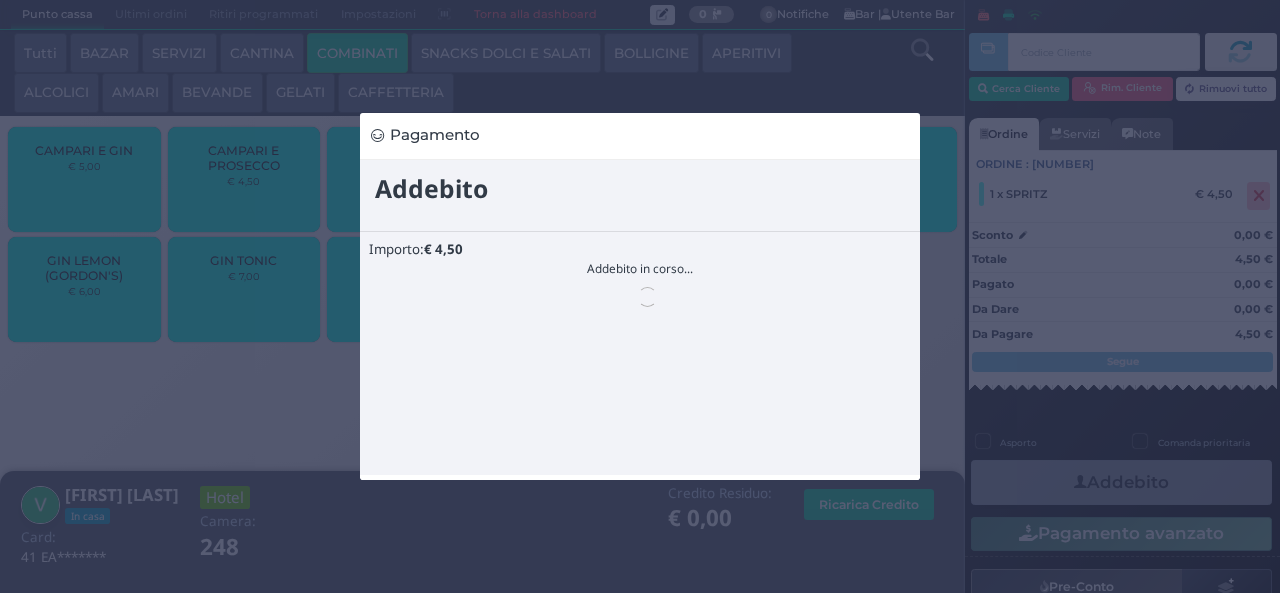 scroll, scrollTop: 0, scrollLeft: 0, axis: both 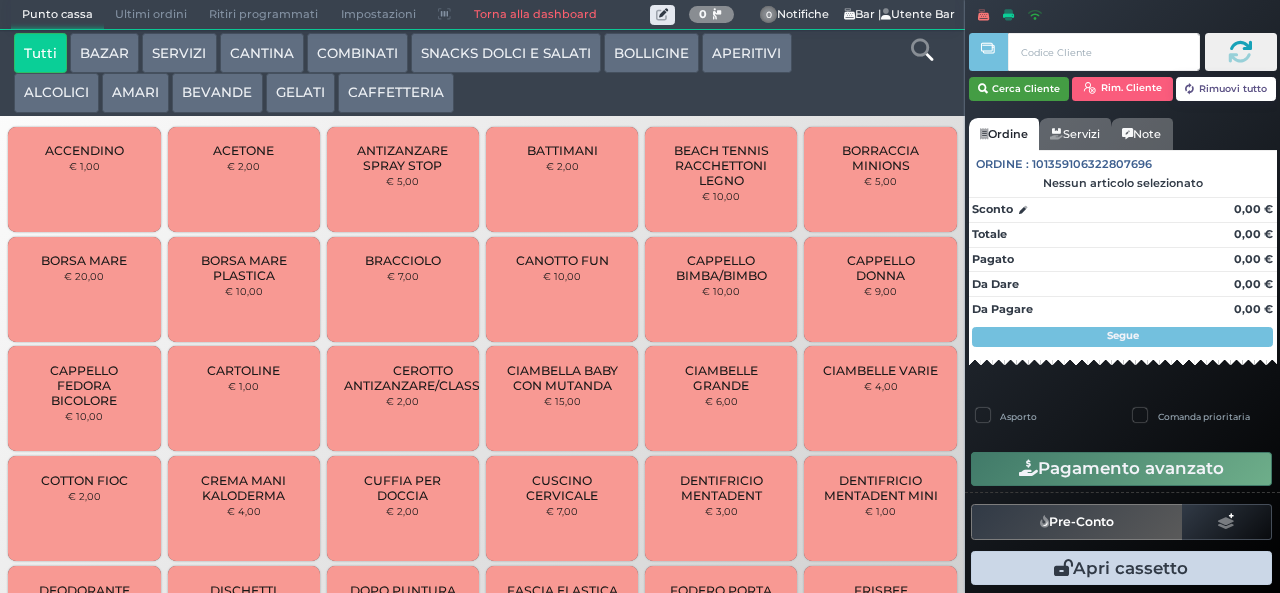 click on "Cerca Cliente" at bounding box center [1019, 89] 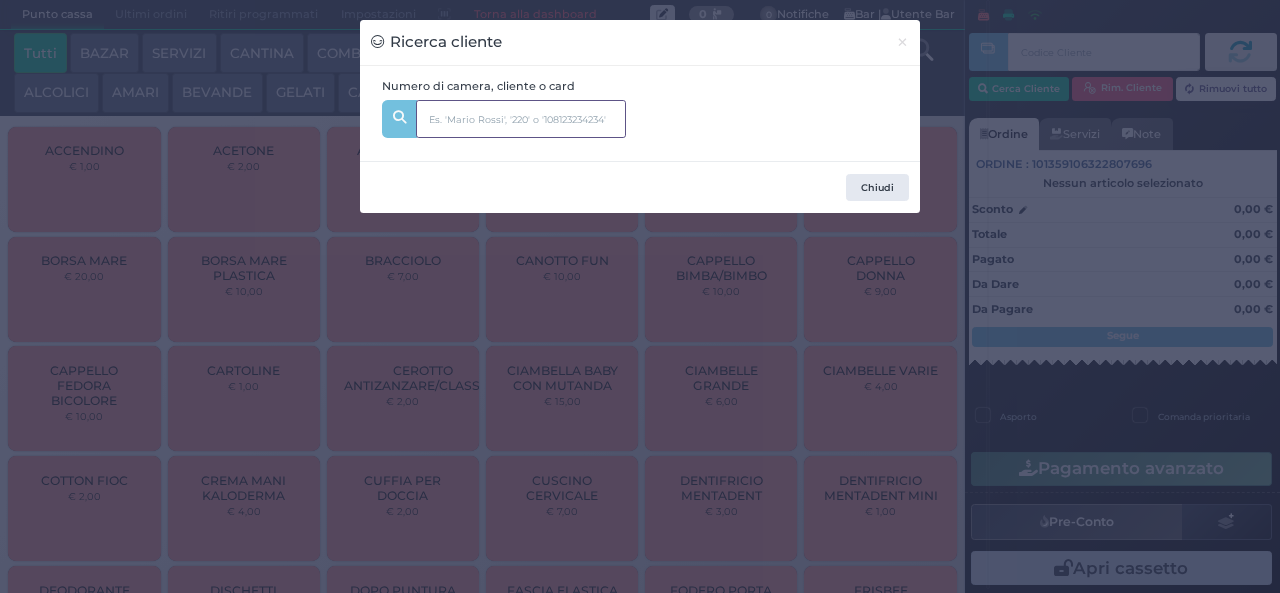 click at bounding box center [521, 119] 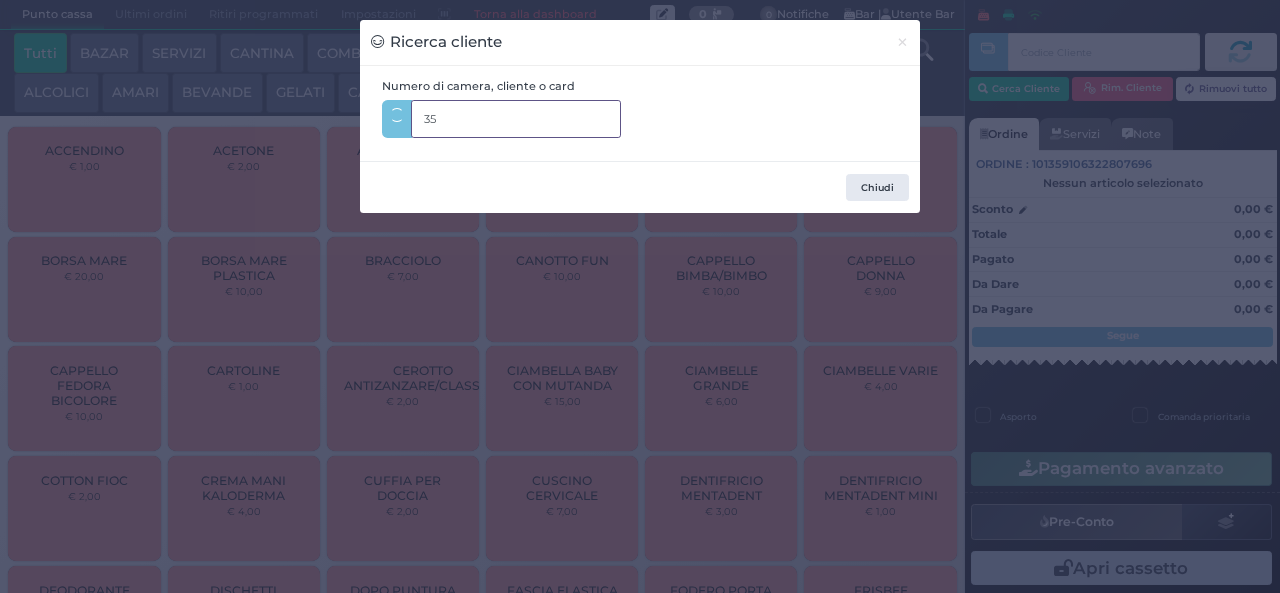 type on "355" 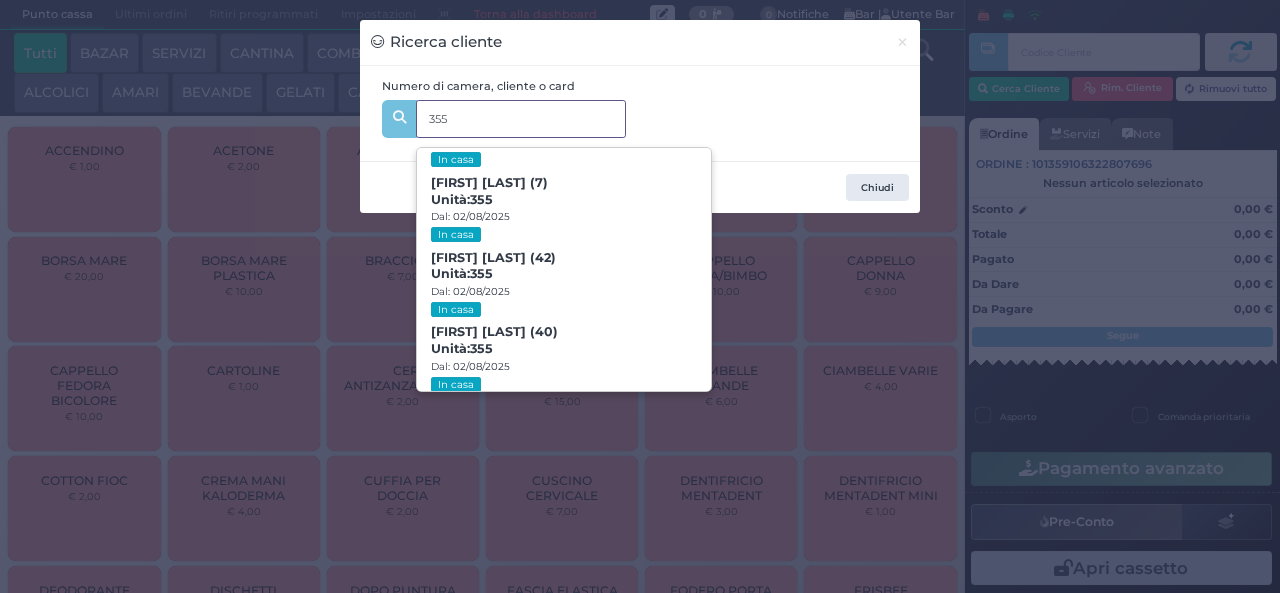 scroll, scrollTop: 91, scrollLeft: 0, axis: vertical 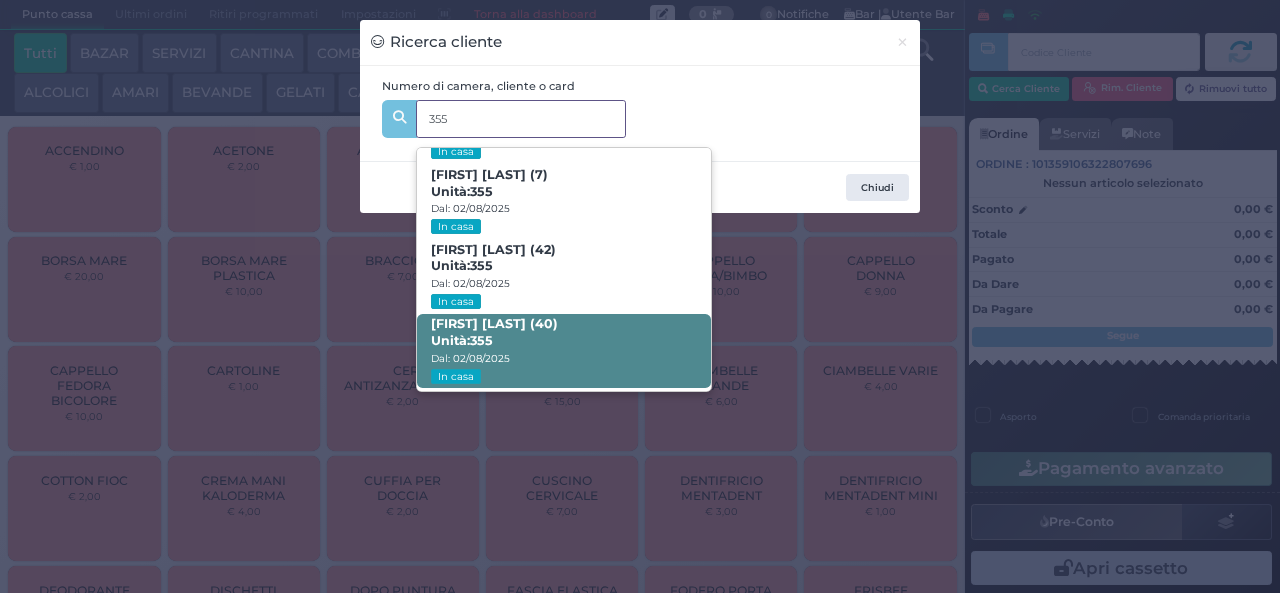 click on "Alessia Del Vicario (40) Unità:  355 Dal: 02/08/2025 In casa" at bounding box center (563, 351) 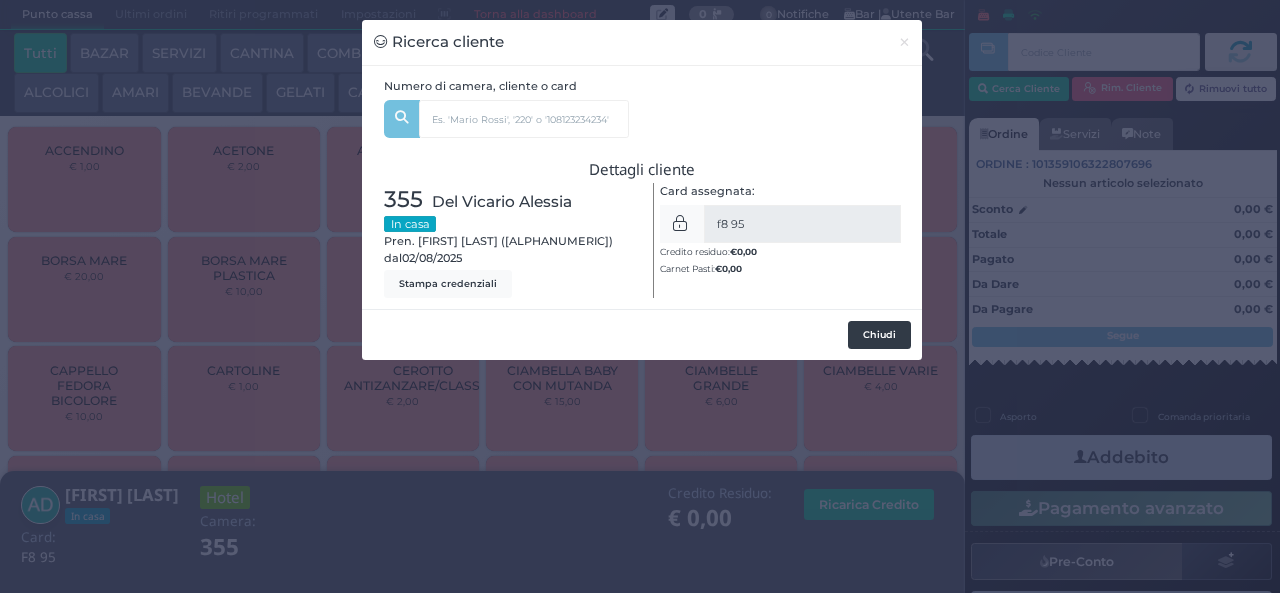 click on "Chiudi" at bounding box center (879, 335) 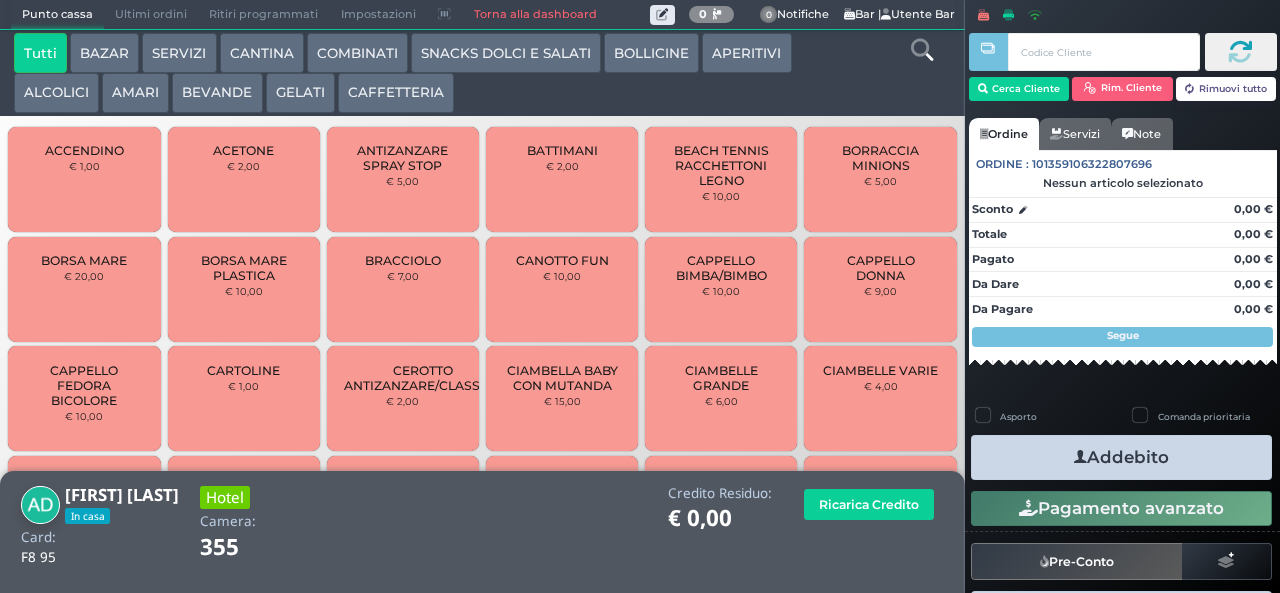 click on "Addebito" at bounding box center [1121, 457] 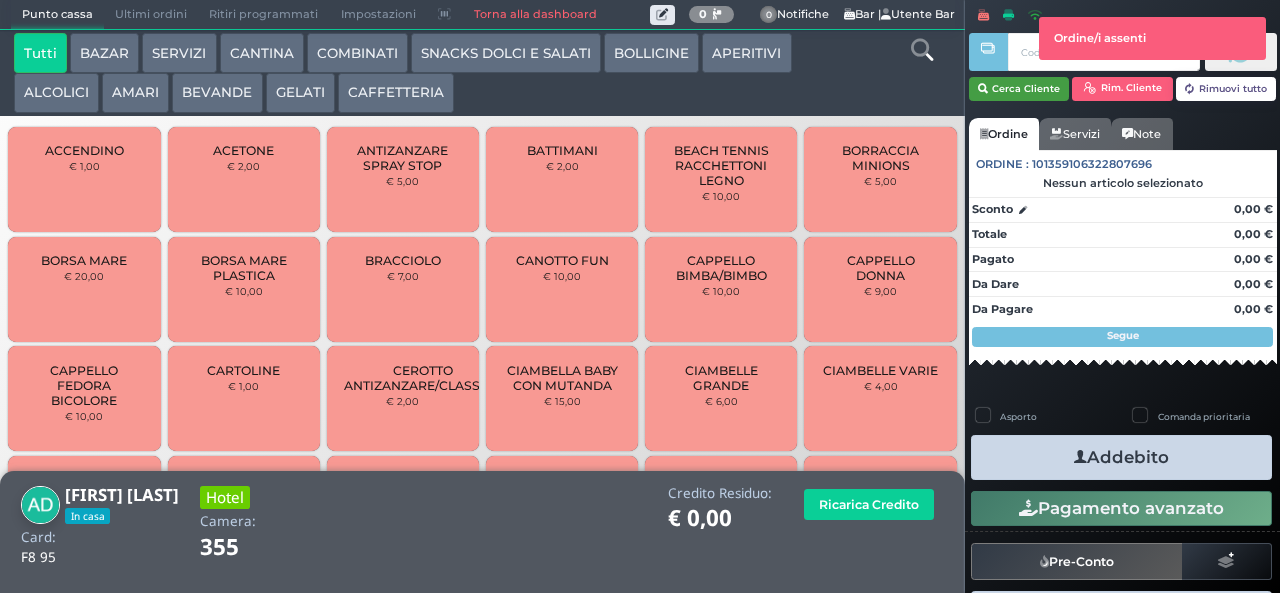 click on "Cerca Cliente" at bounding box center (1019, 89) 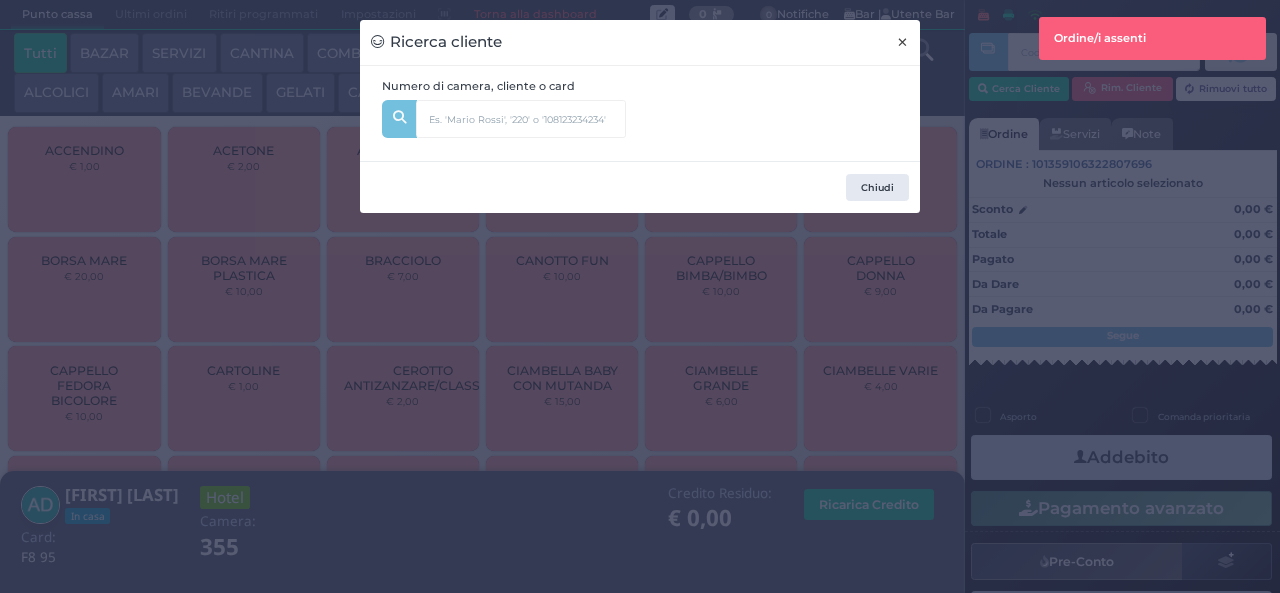 click on "×" at bounding box center (902, 42) 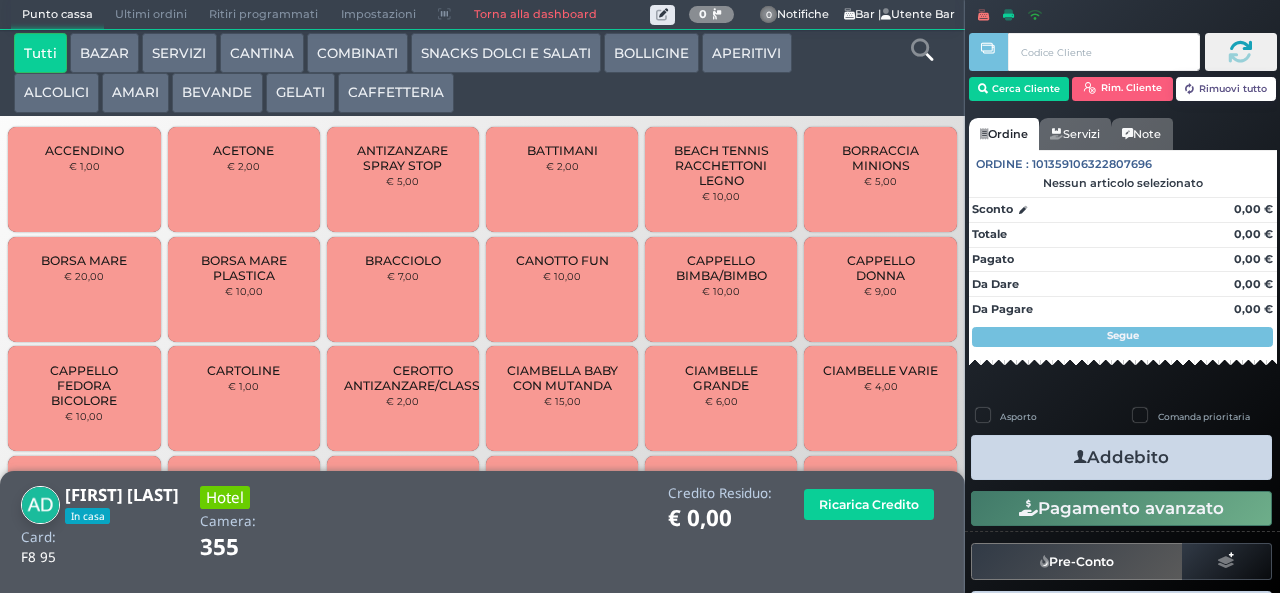 click on "SNACKS DOLCI E SALATI" at bounding box center (506, 53) 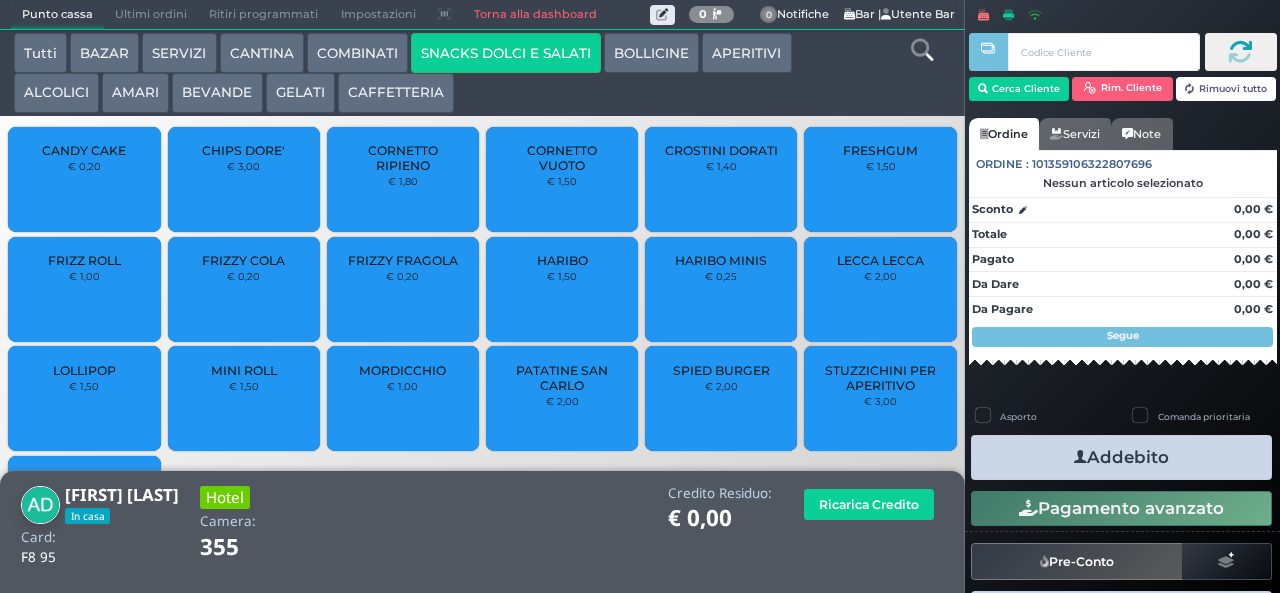 click on "PATATINE SAN CARLO" at bounding box center (562, 378) 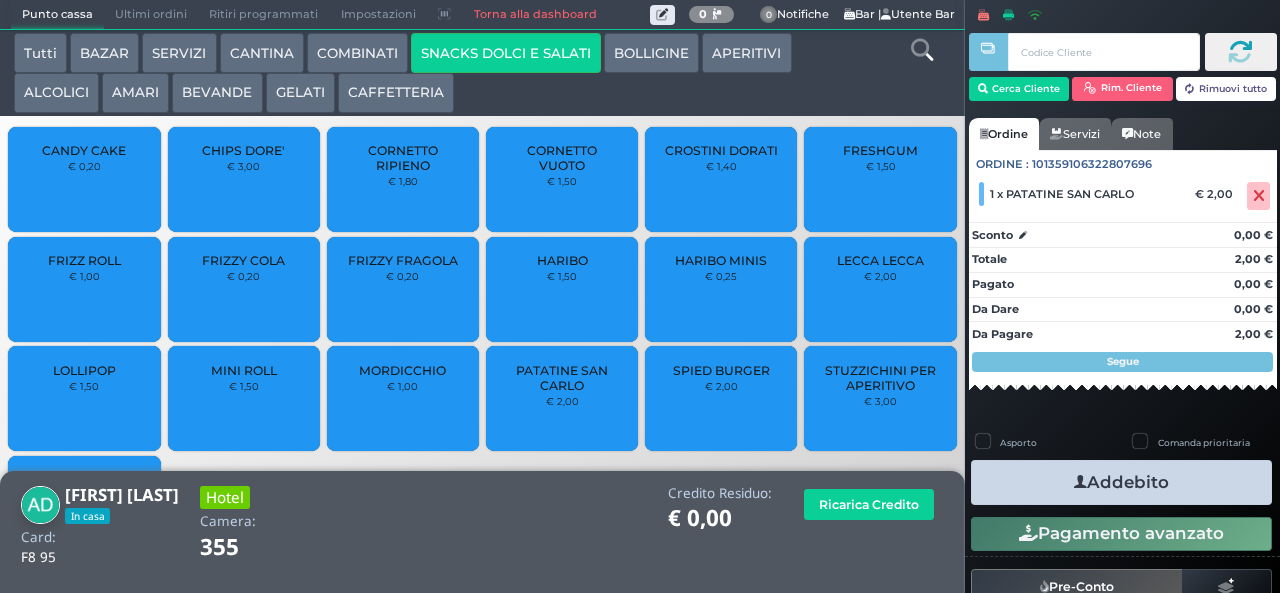 click on "Addebito" at bounding box center [1121, 482] 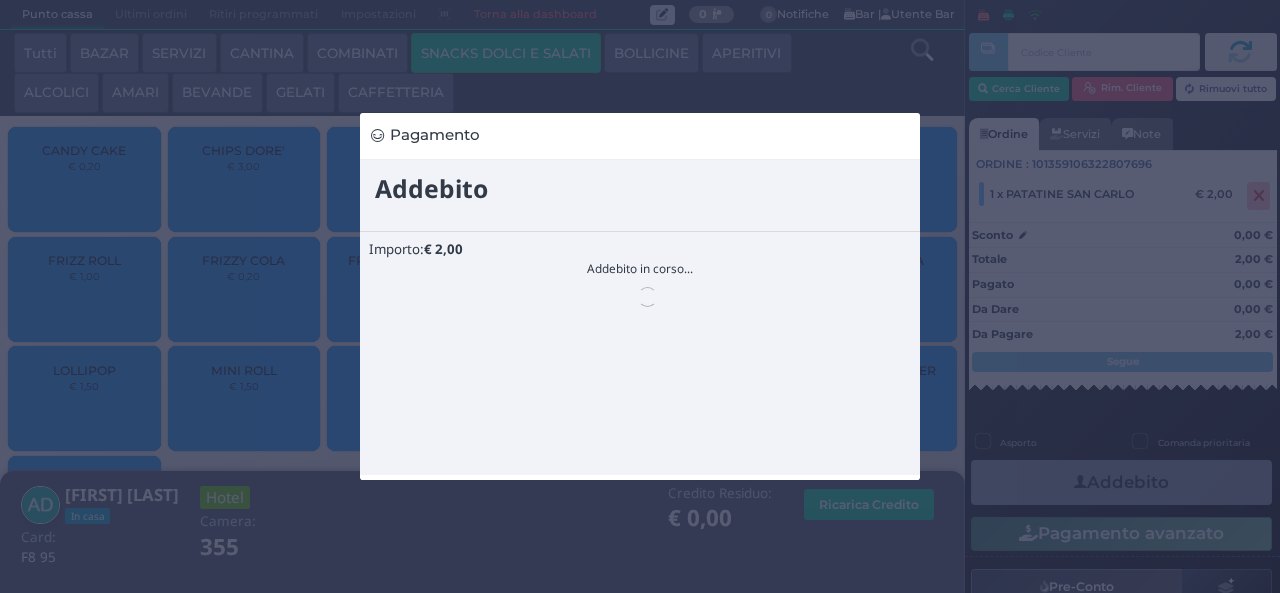 scroll, scrollTop: 0, scrollLeft: 0, axis: both 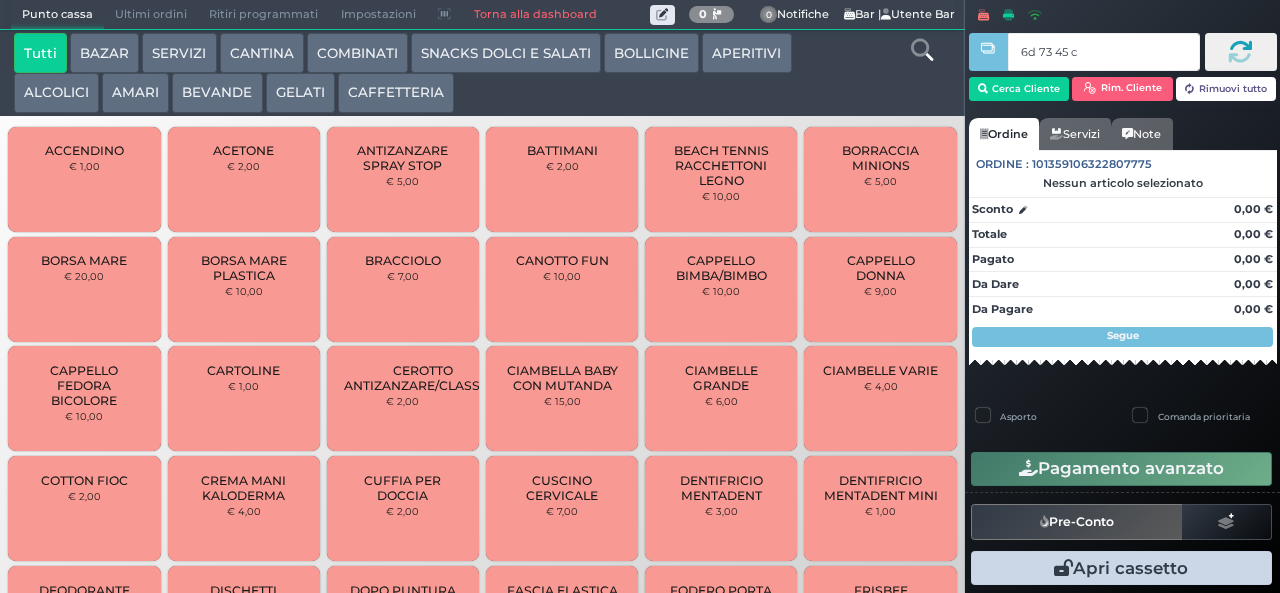 type on "6d 73 45 c3" 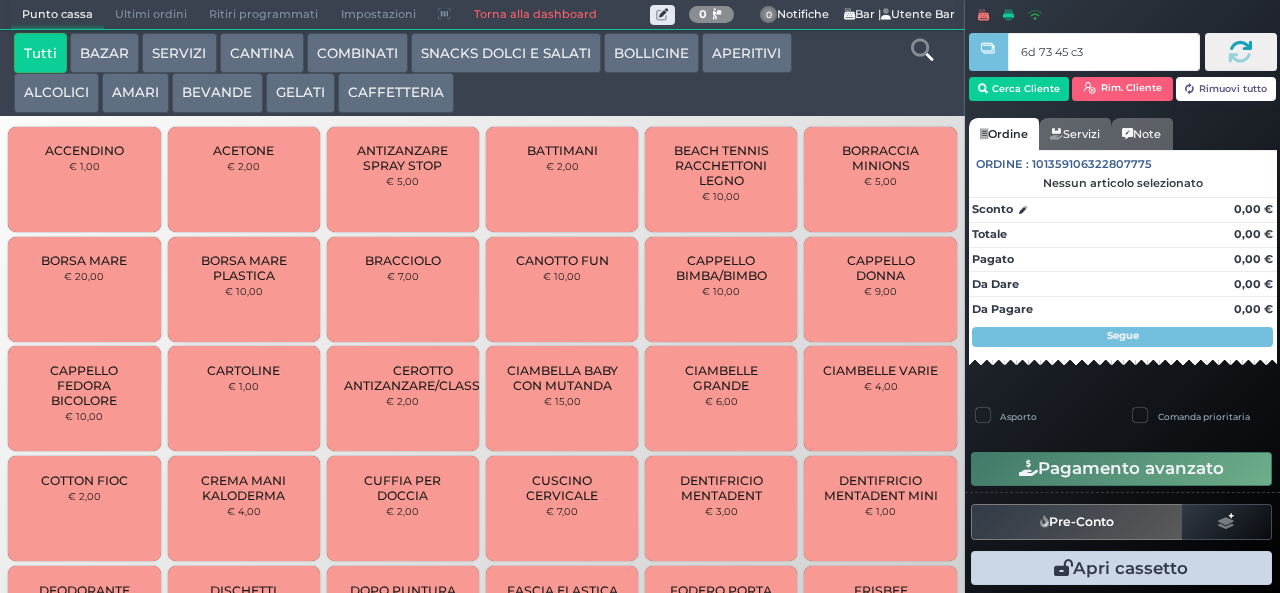 type 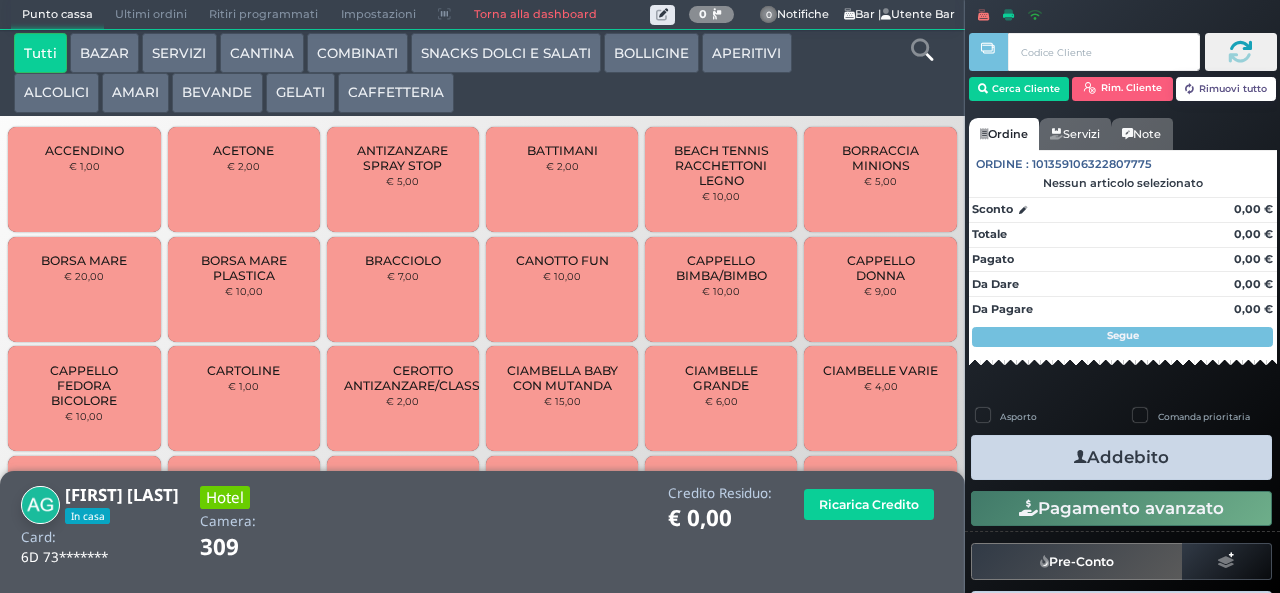 click on "BEVANDE" at bounding box center (217, 93) 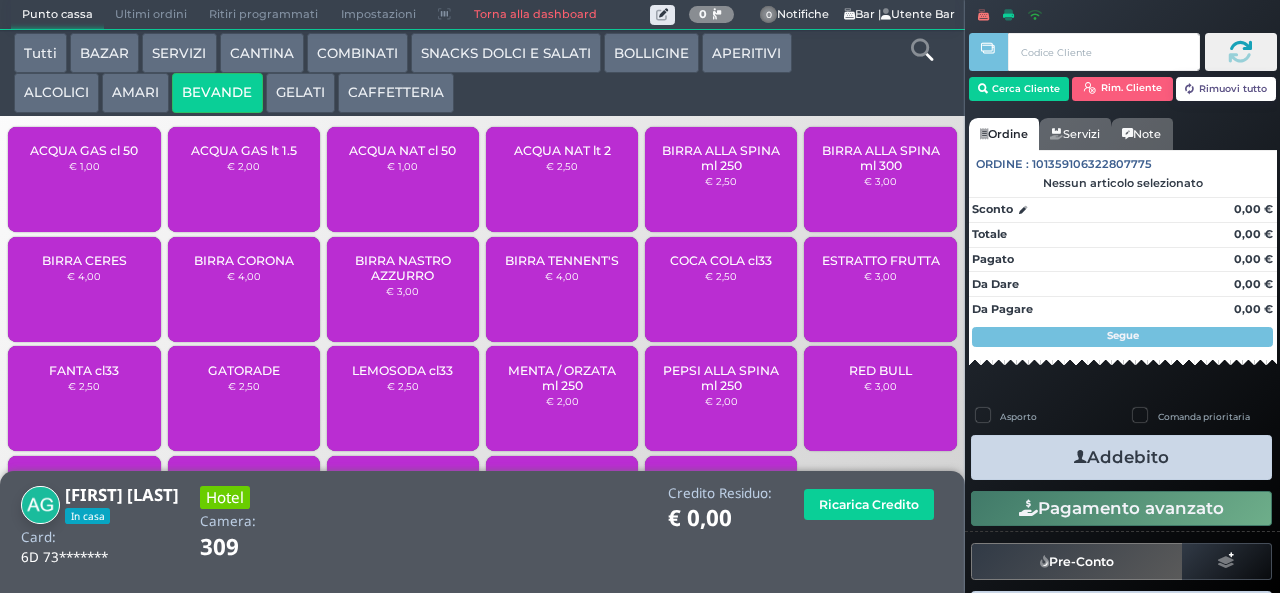 click on "ACQUA NAT cl 50
€ 1,00" at bounding box center [403, 179] 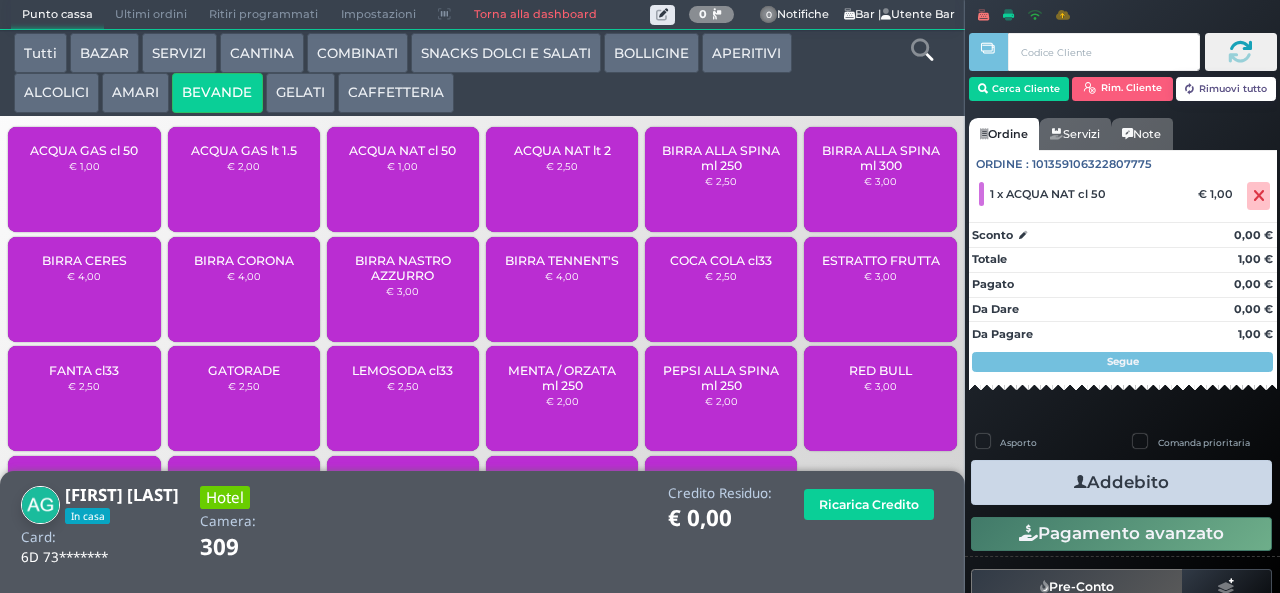click at bounding box center (1080, 482) 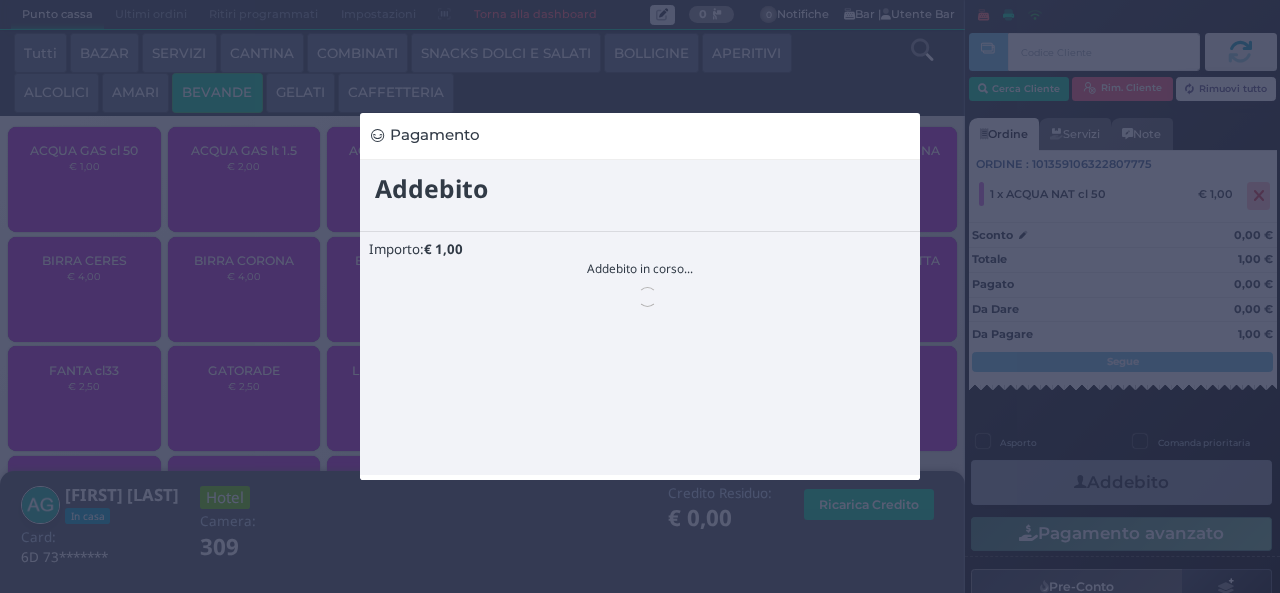 scroll, scrollTop: 0, scrollLeft: 0, axis: both 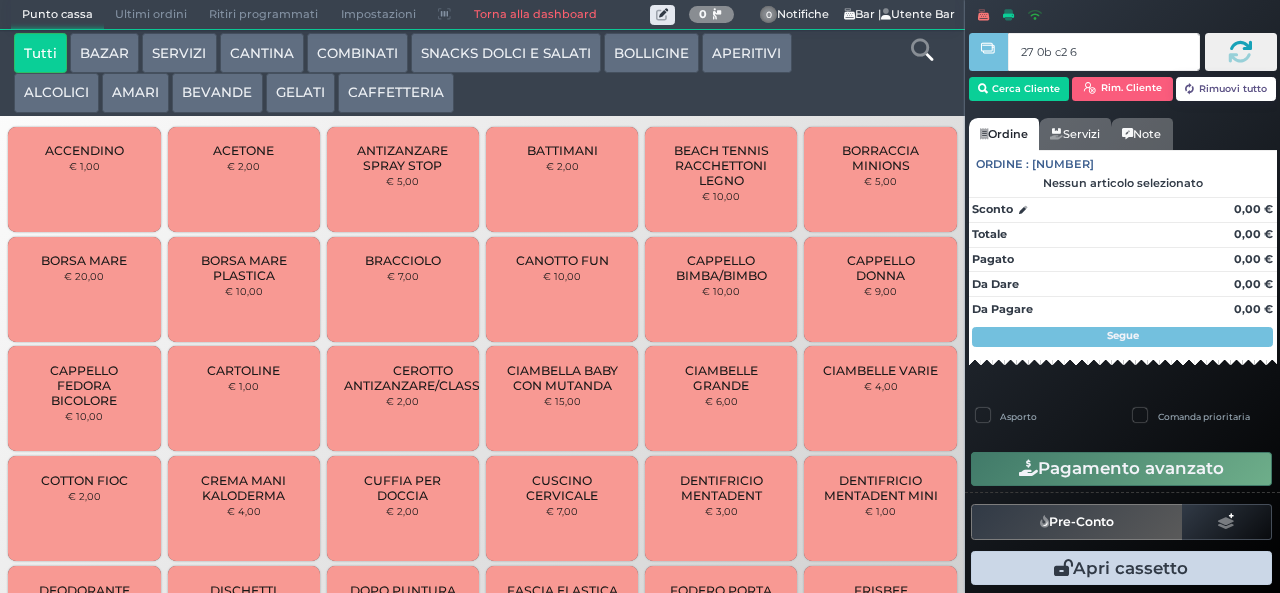 type on "27 0b c2 67" 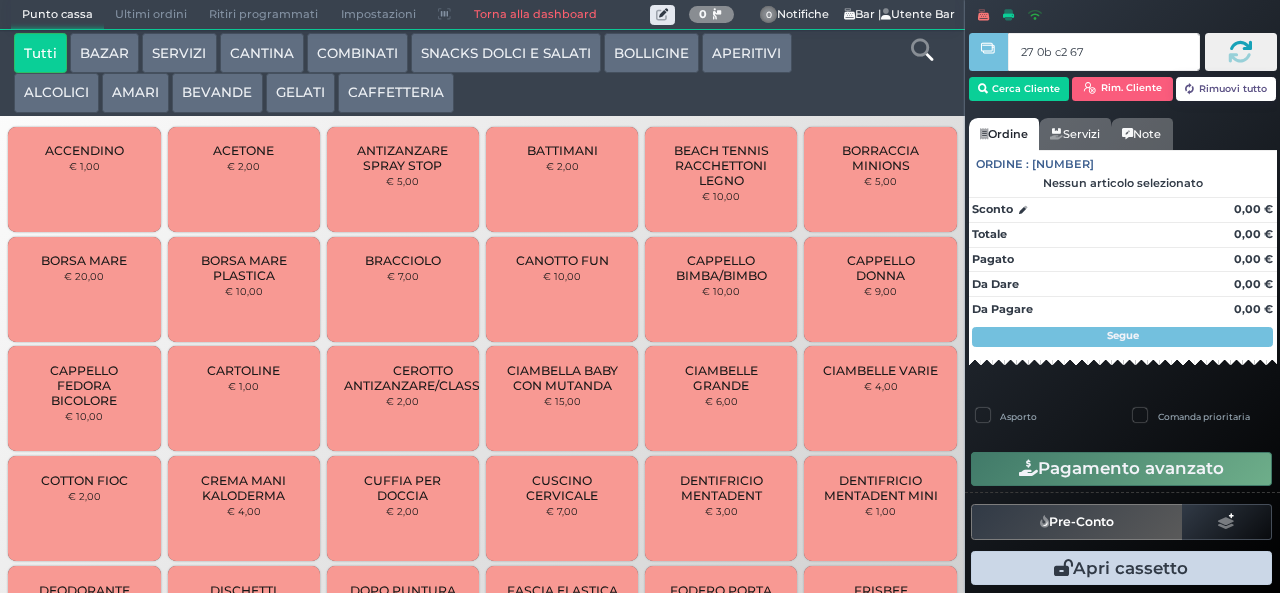 type 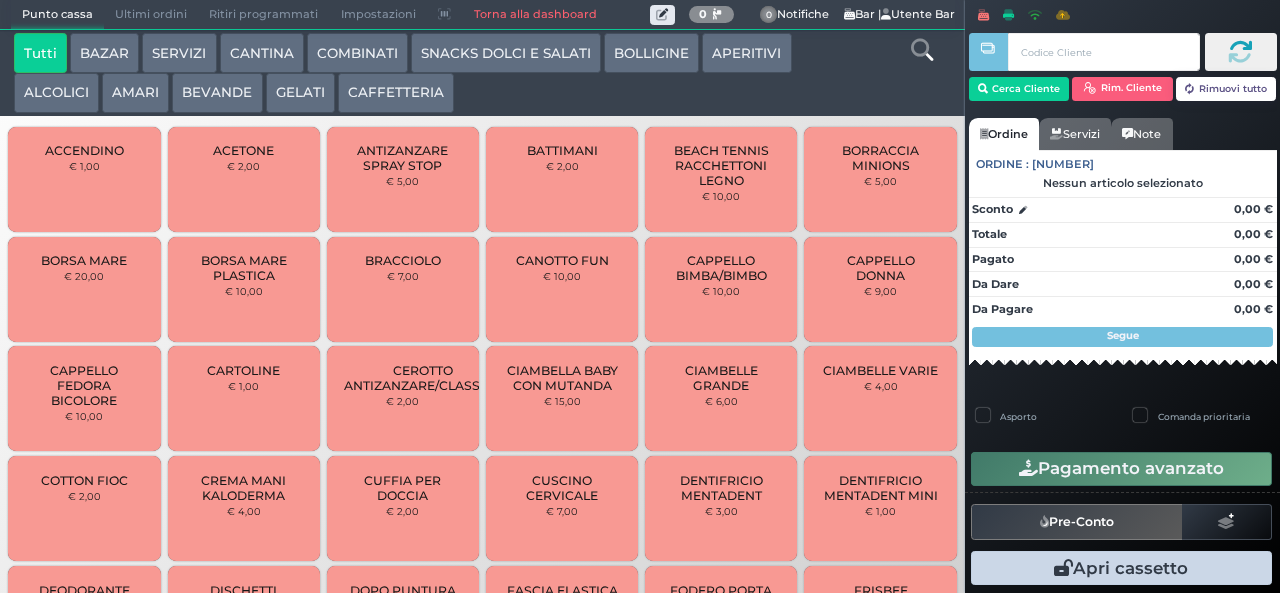 click on "COMBINATI" at bounding box center (357, 53) 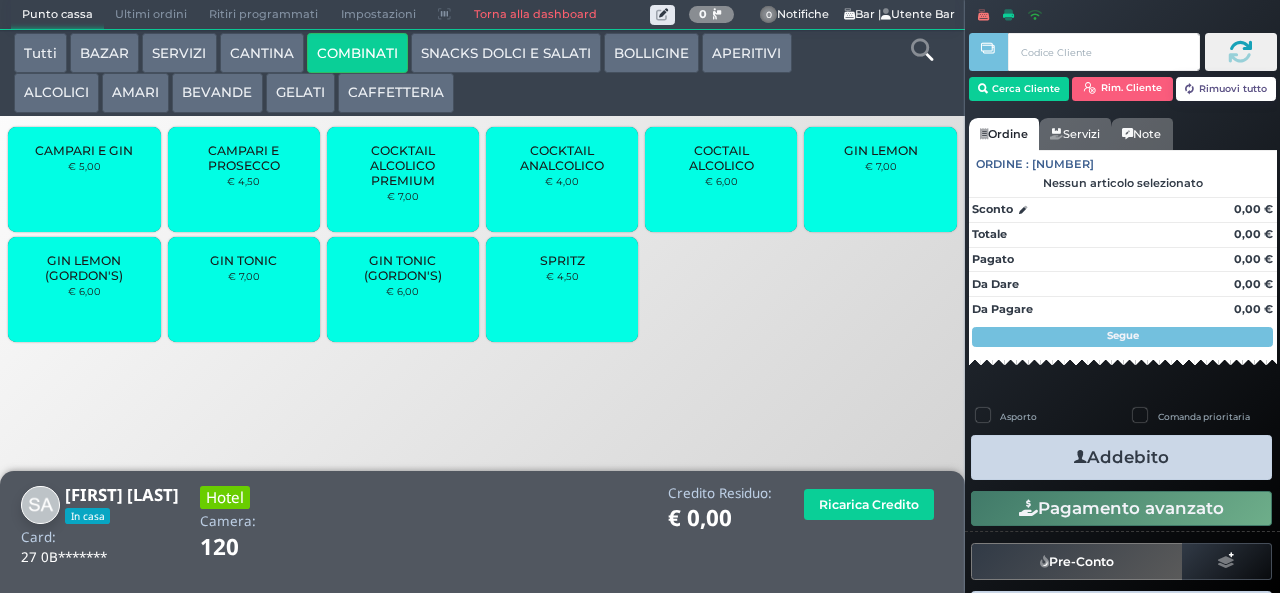 click on "GIN TONIC" at bounding box center (243, 260) 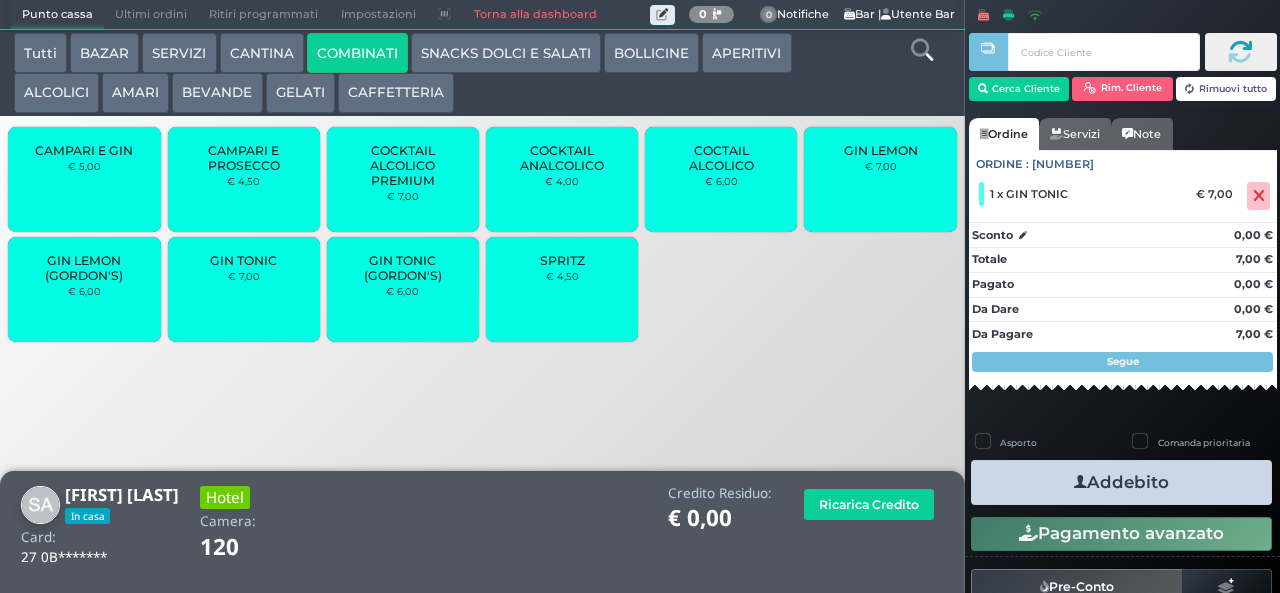 click at bounding box center (1080, 482) 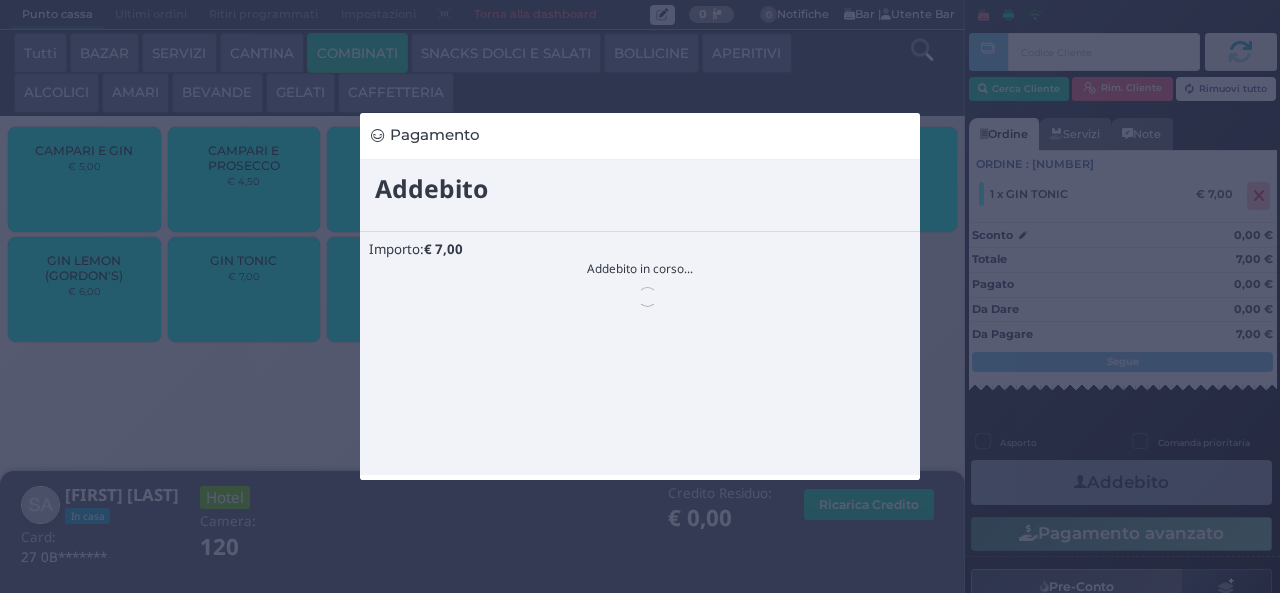 scroll, scrollTop: 0, scrollLeft: 0, axis: both 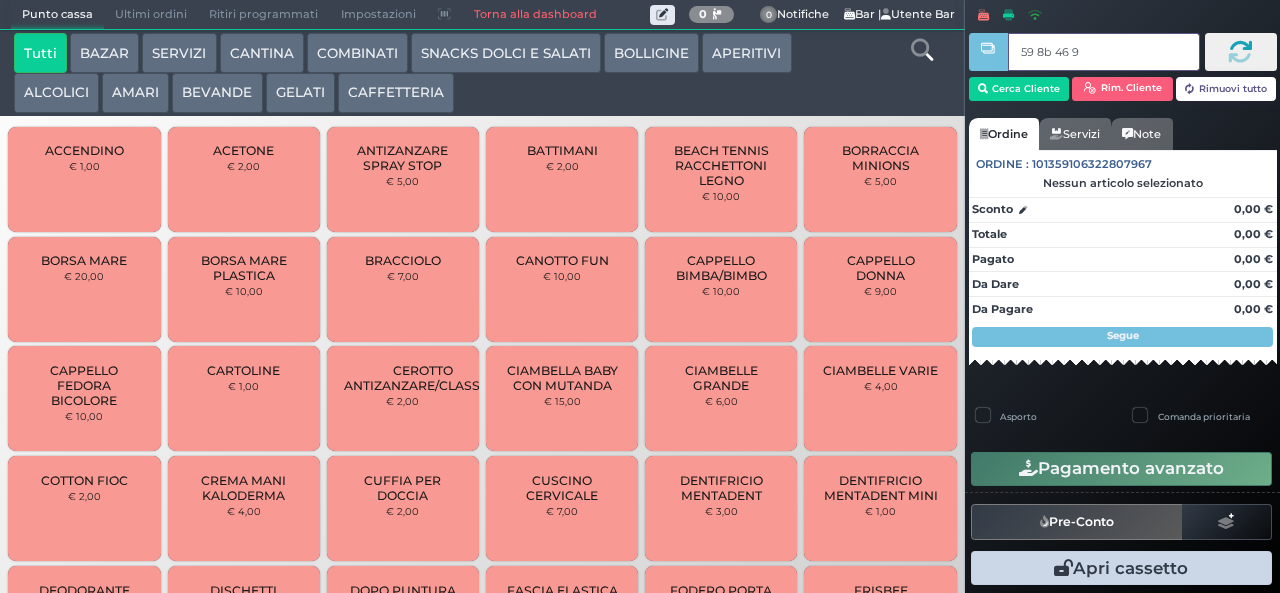 type on "59 8b 46 95" 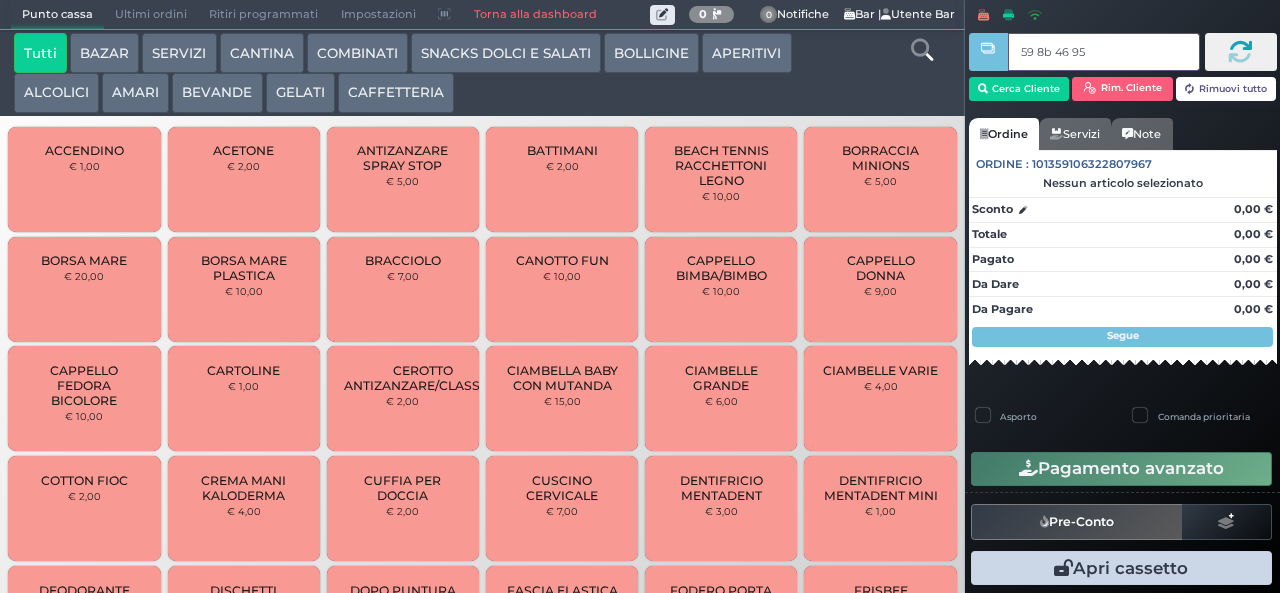 type 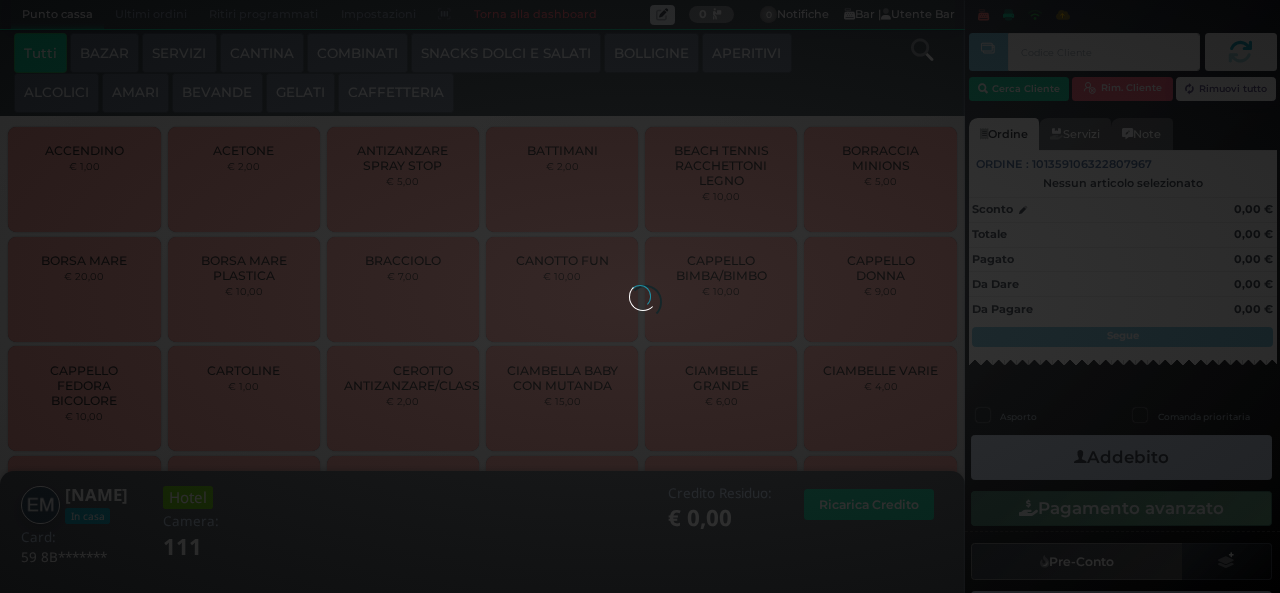 click at bounding box center (640, 296) 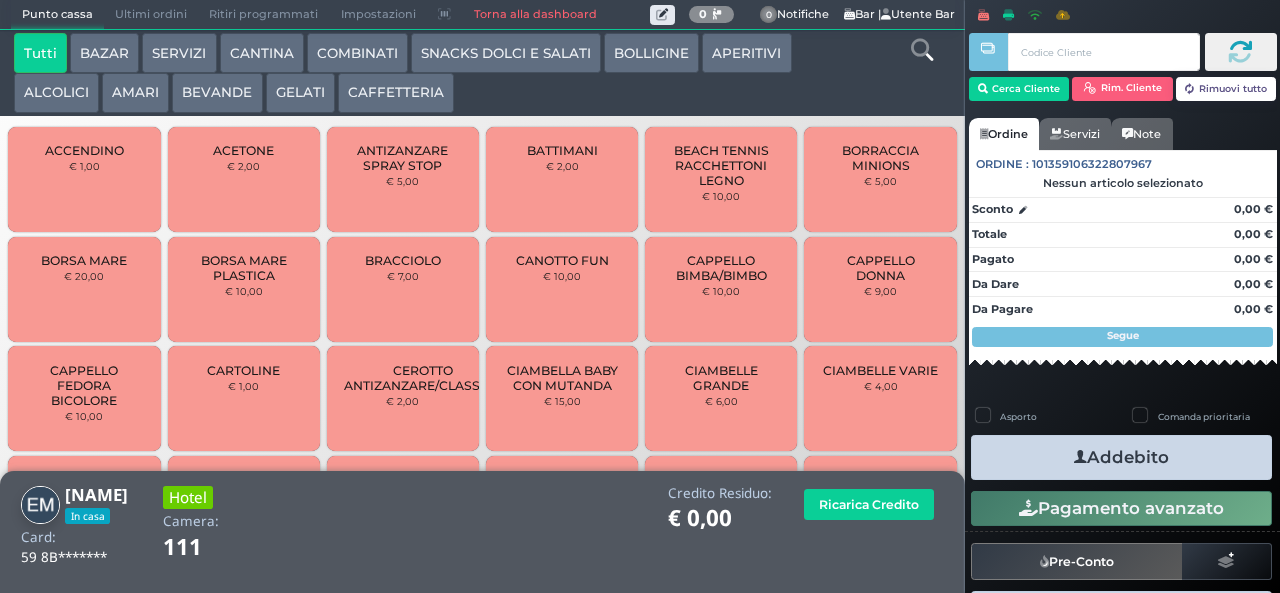 click on "BEVANDE" at bounding box center [217, 93] 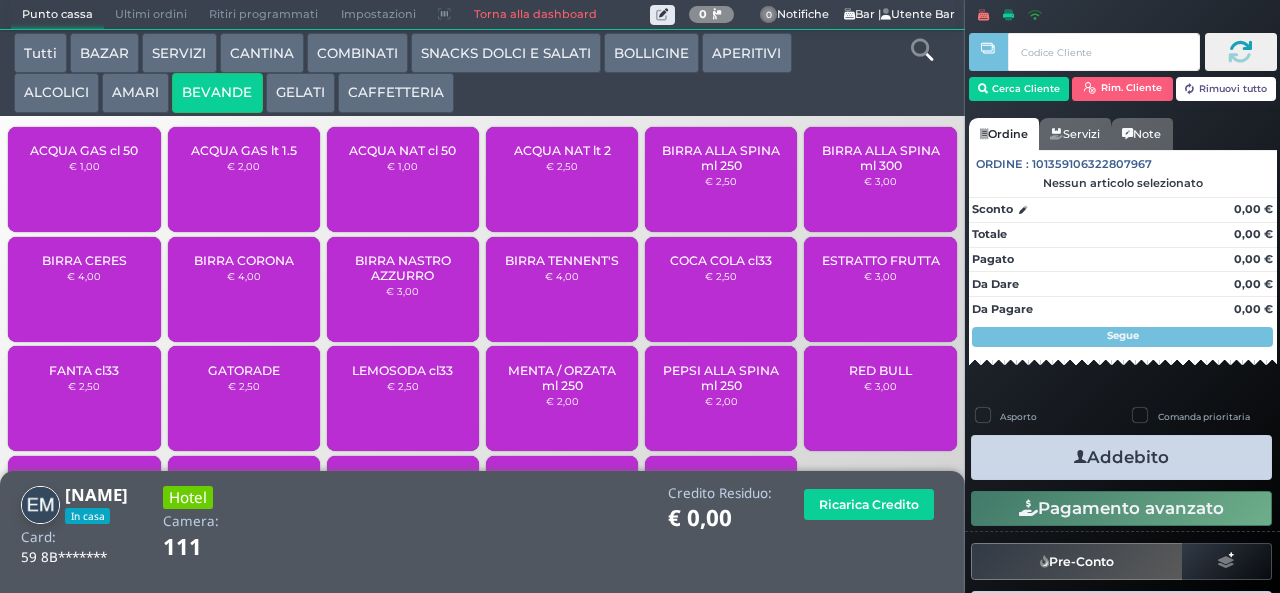 click on "ACQUA NAT cl 50
€ 1,00" at bounding box center (403, 179) 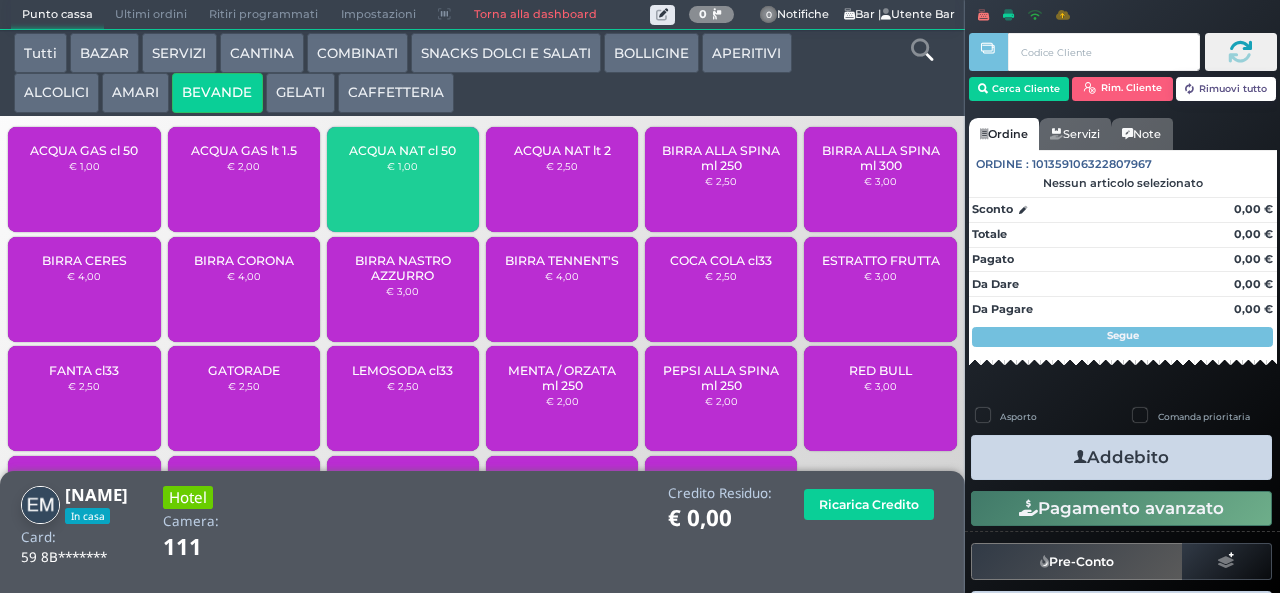 click on "ACQUA NAT cl 50
€ 1,00" at bounding box center [403, 179] 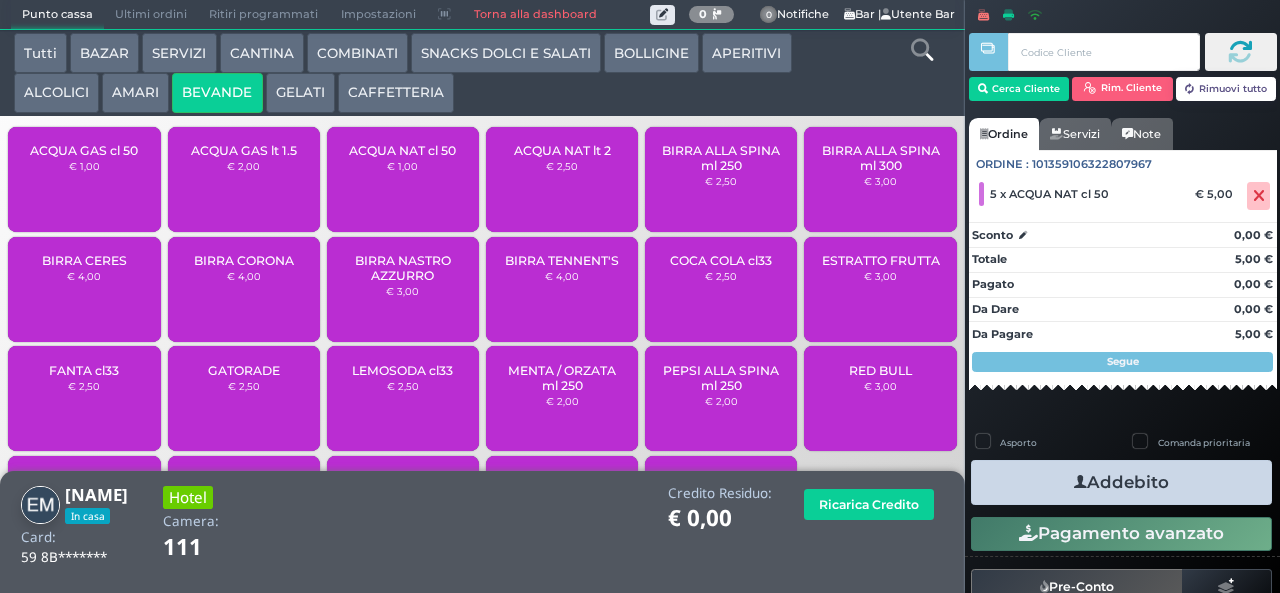 click on "Addebito" at bounding box center [1121, 482] 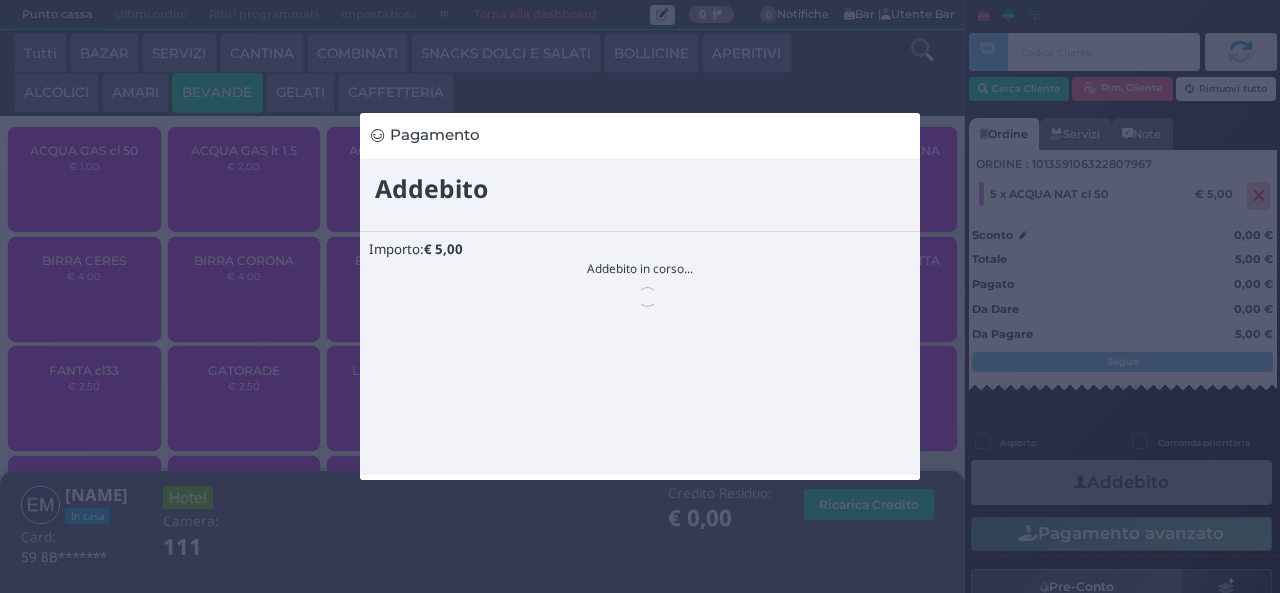 scroll, scrollTop: 0, scrollLeft: 0, axis: both 